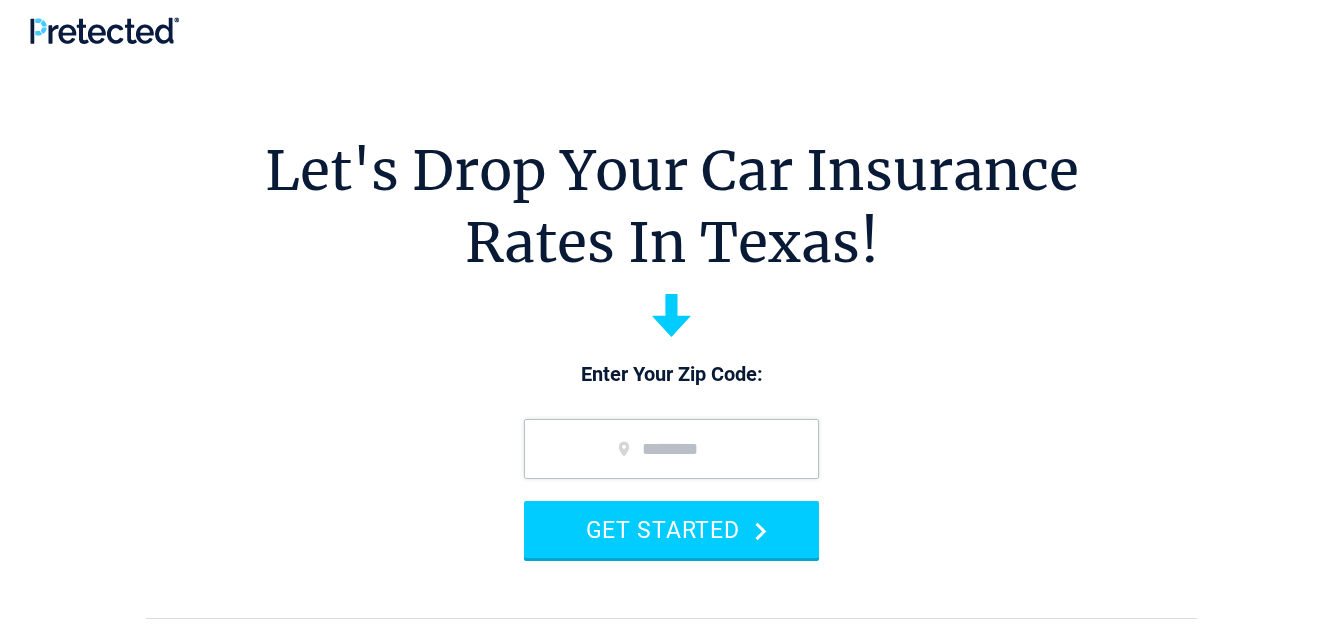 scroll, scrollTop: 0, scrollLeft: 0, axis: both 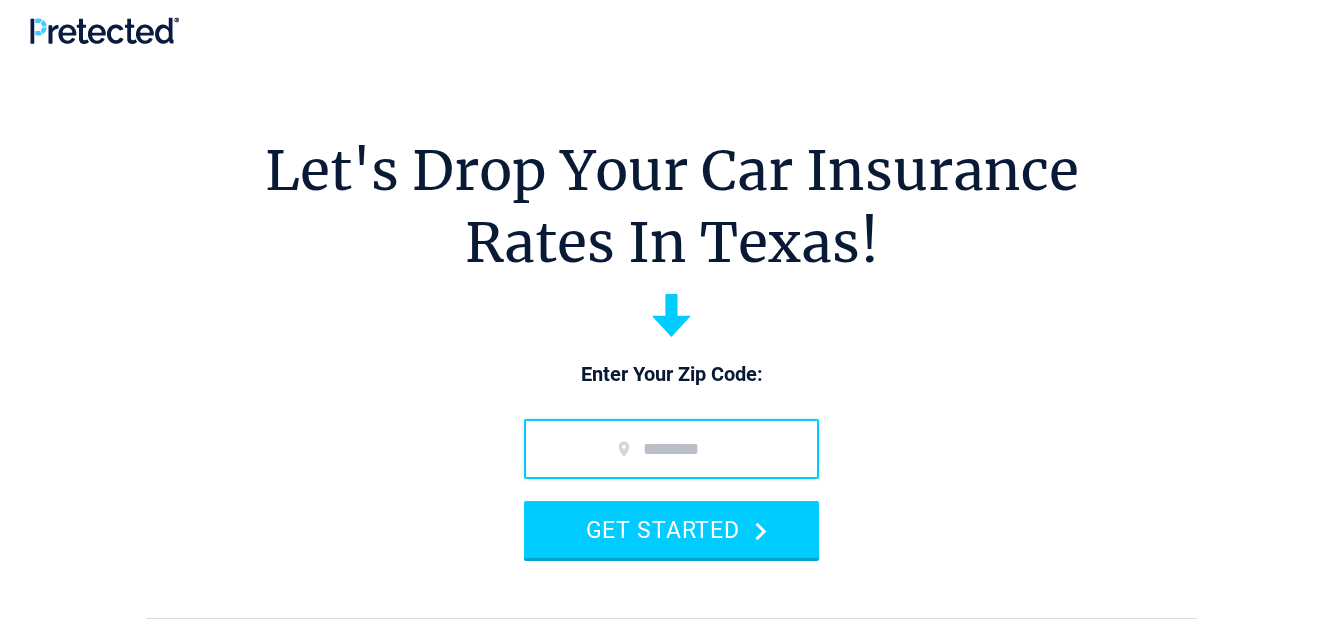 type on "*****" 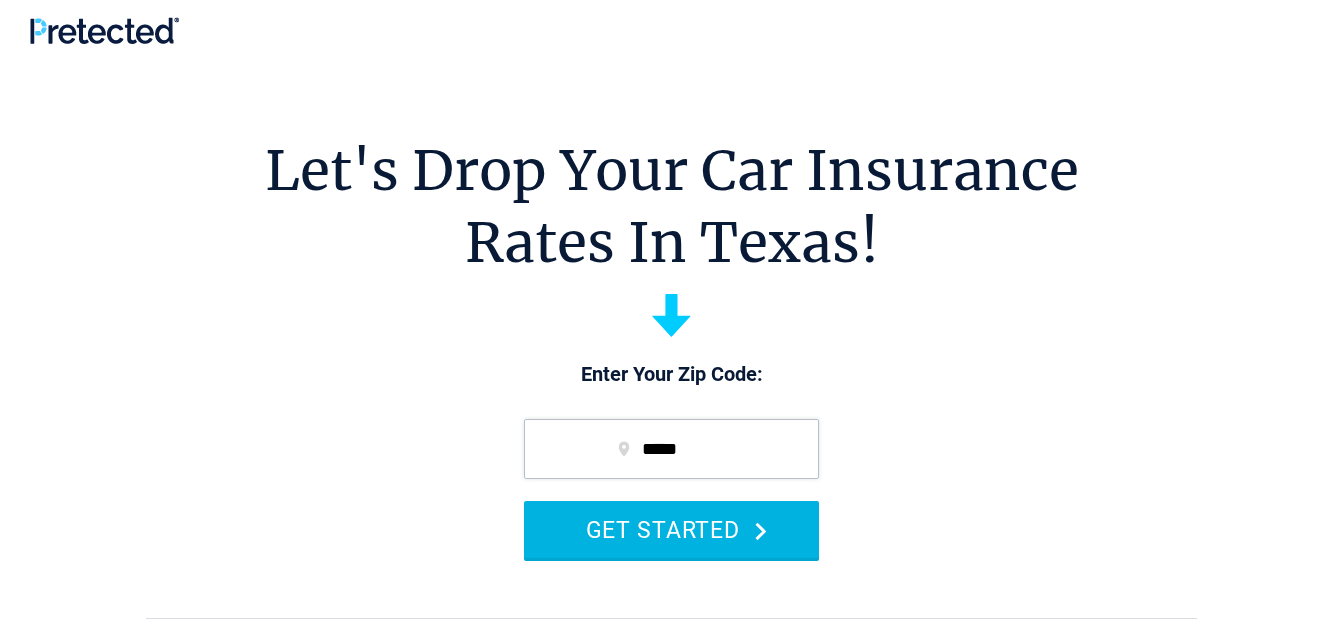 click on "GET STARTED" at bounding box center (671, 529) 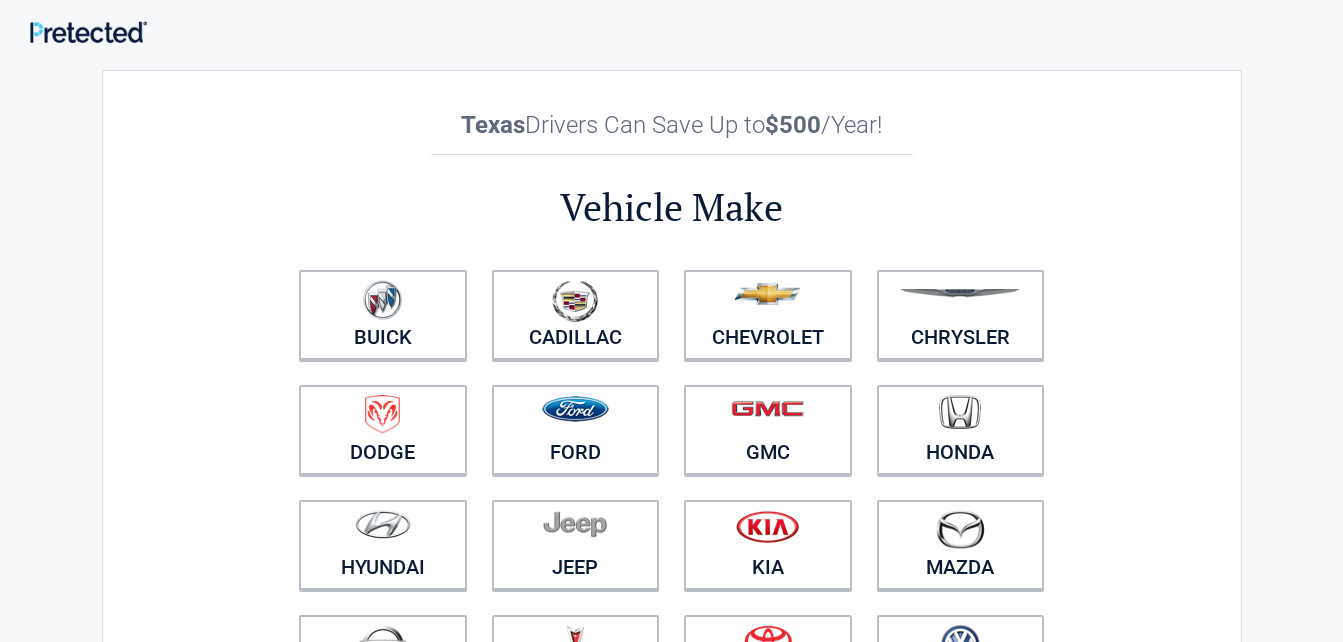 scroll, scrollTop: 0, scrollLeft: 0, axis: both 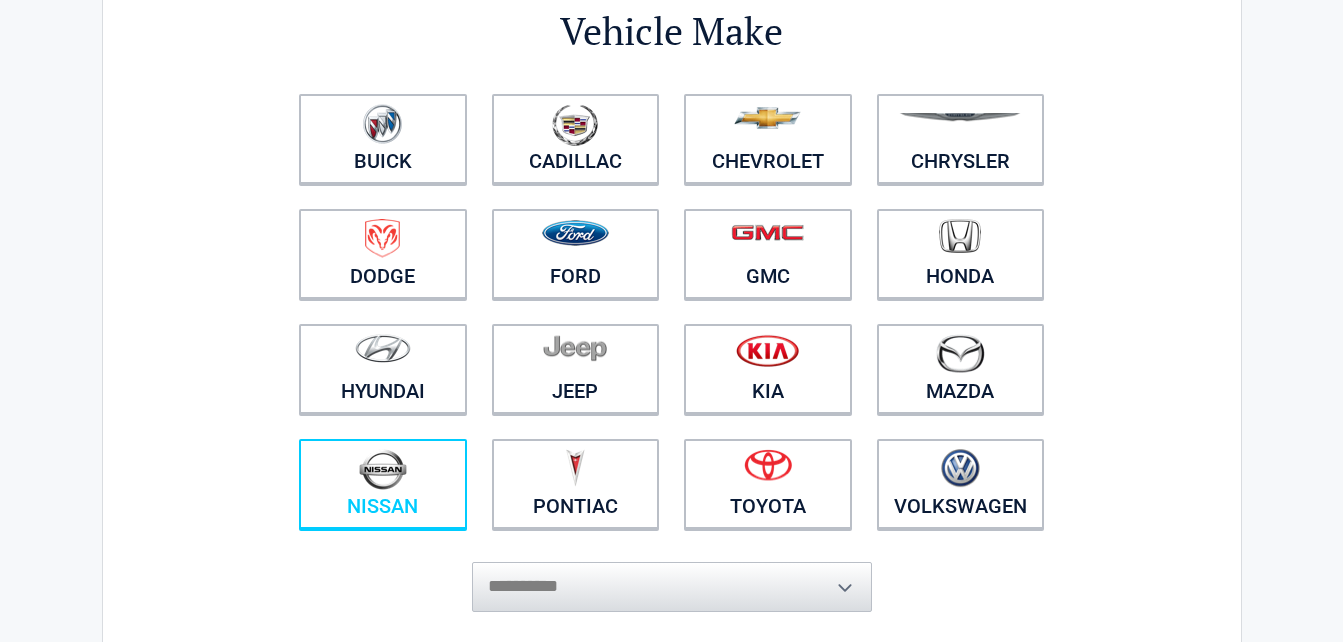 click at bounding box center (383, 469) 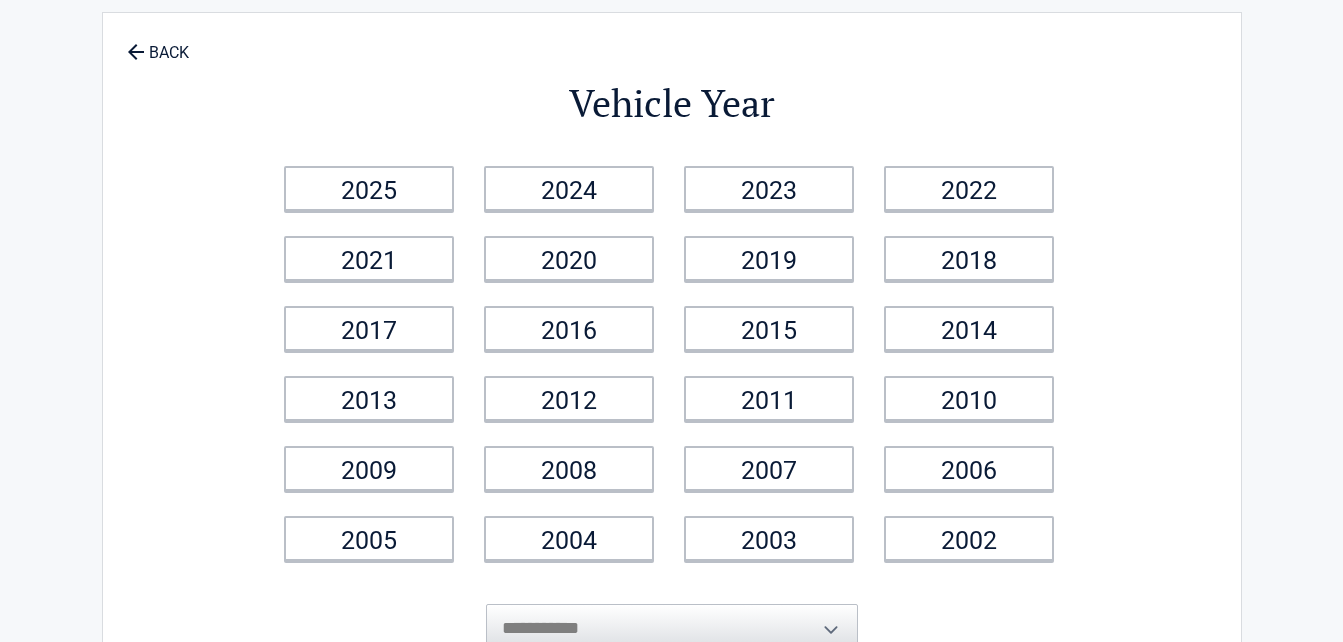 scroll, scrollTop: 0, scrollLeft: 0, axis: both 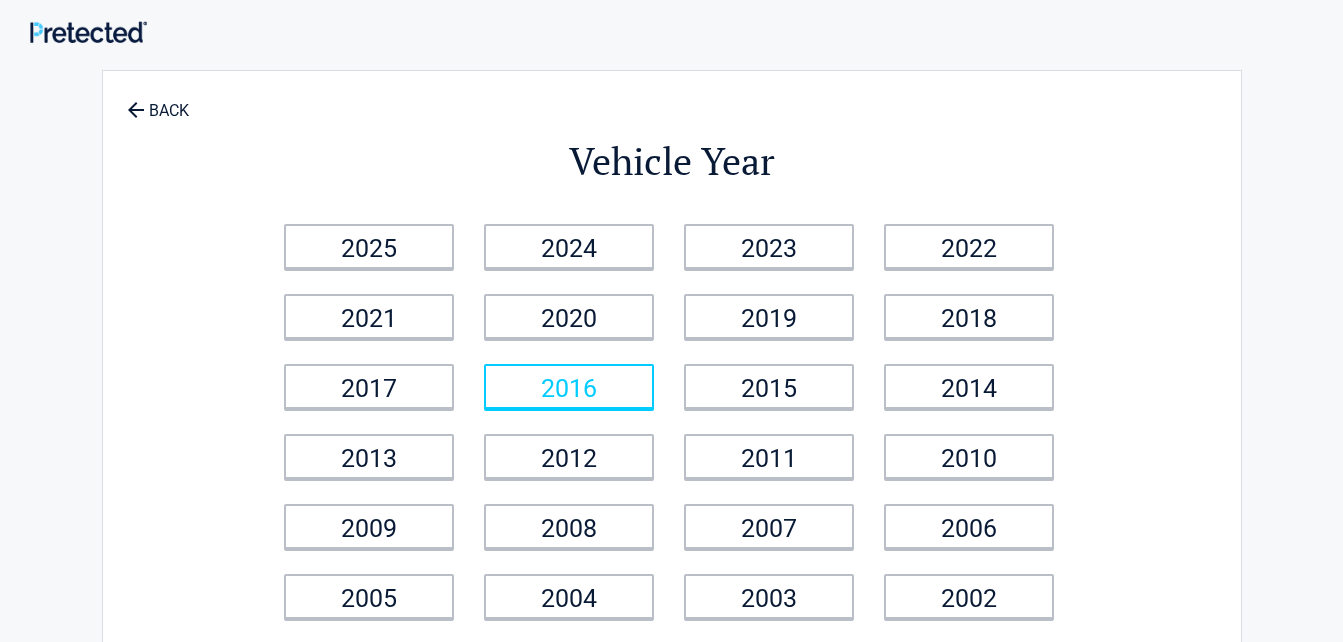 click on "2016" at bounding box center [569, 386] 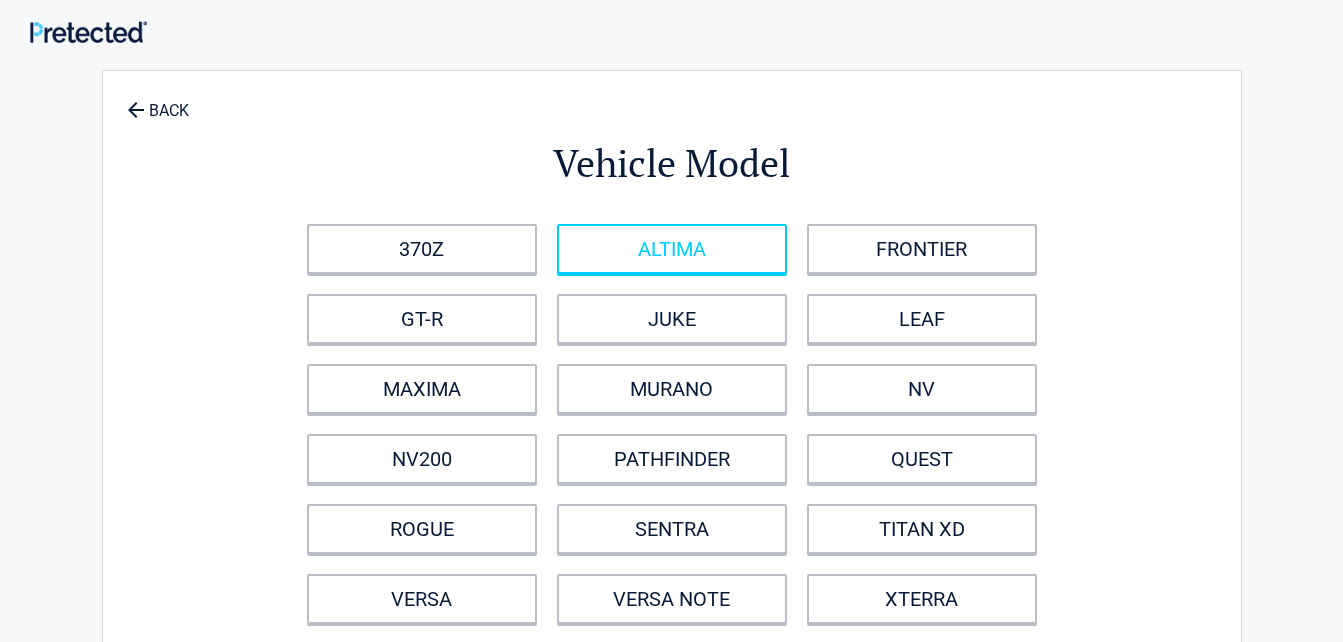 click on "ALTIMA" at bounding box center (672, 249) 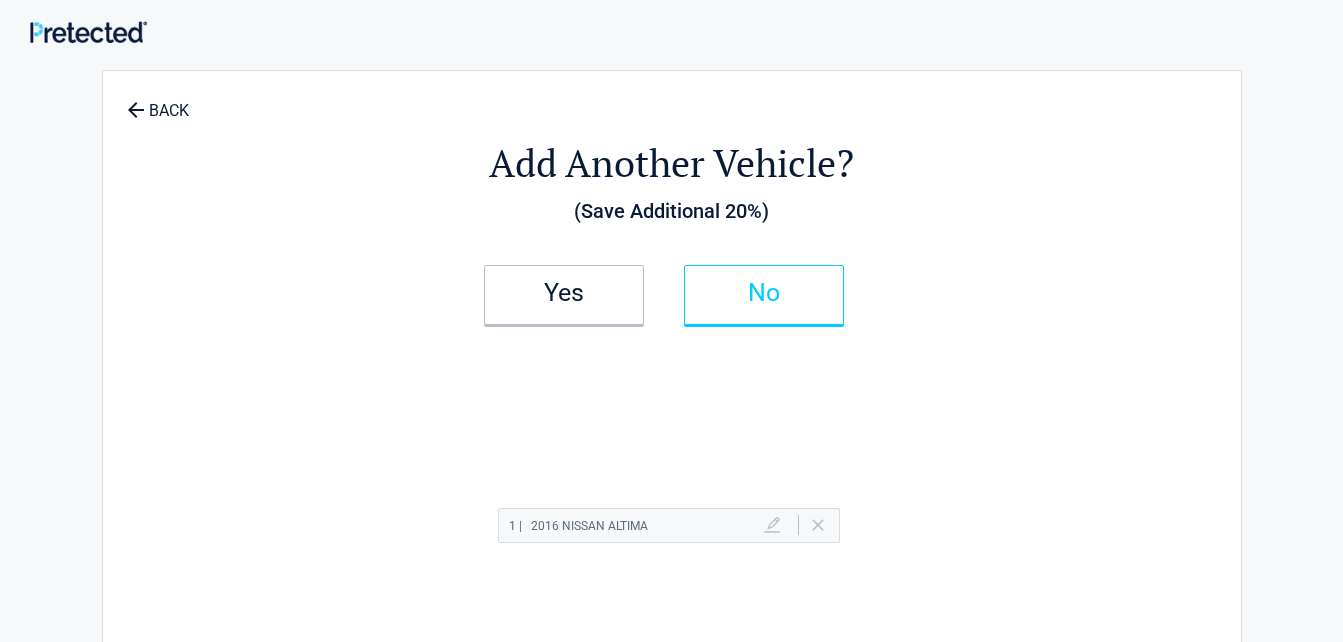 click on "No" at bounding box center (764, 295) 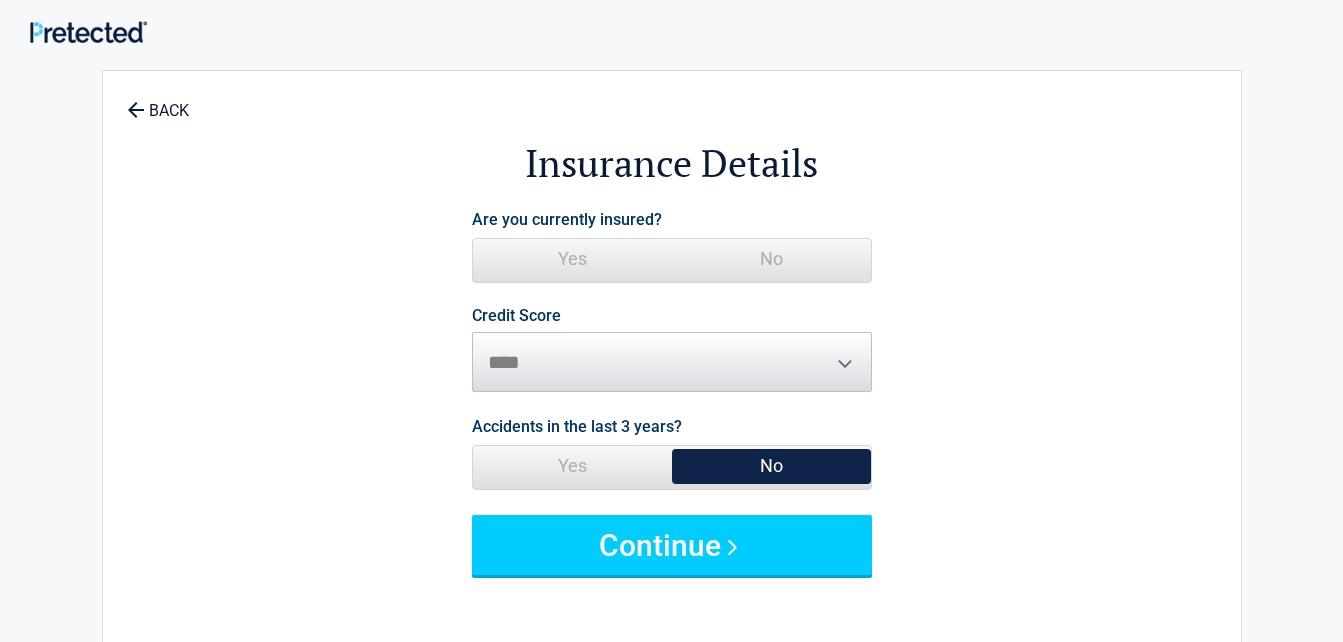 click on "No" at bounding box center [771, 259] 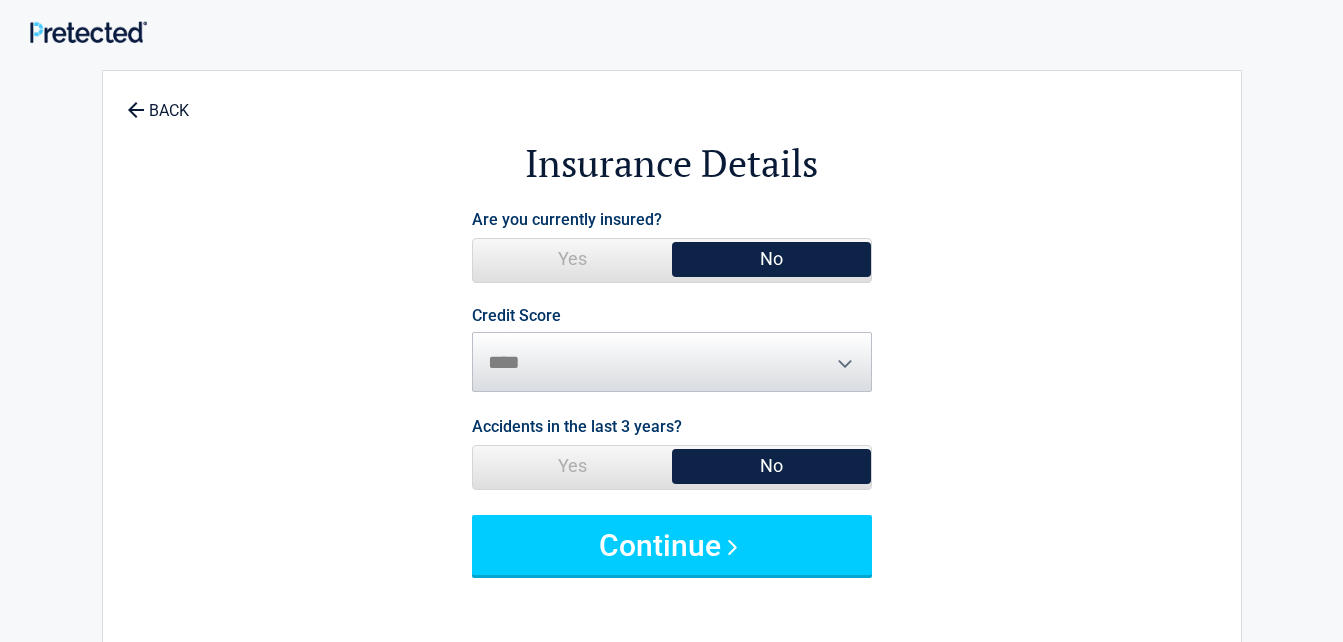 click on "No" at bounding box center [771, 259] 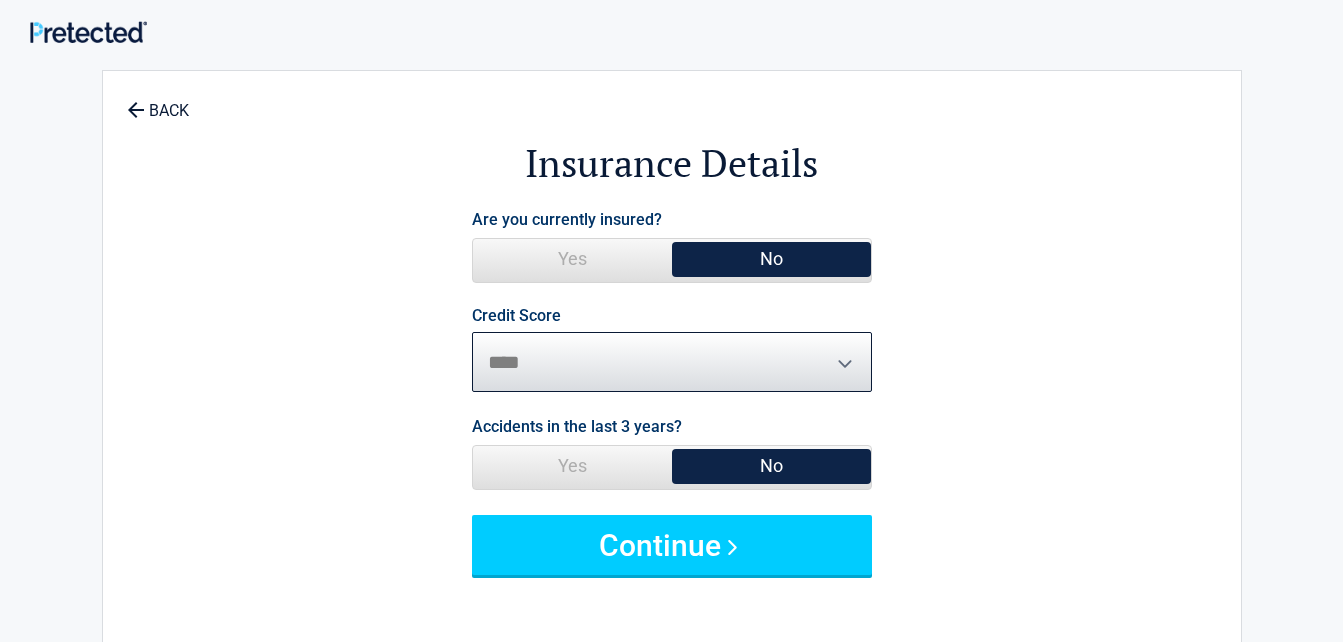 click on "*********
****
*******
****" at bounding box center (672, 362) 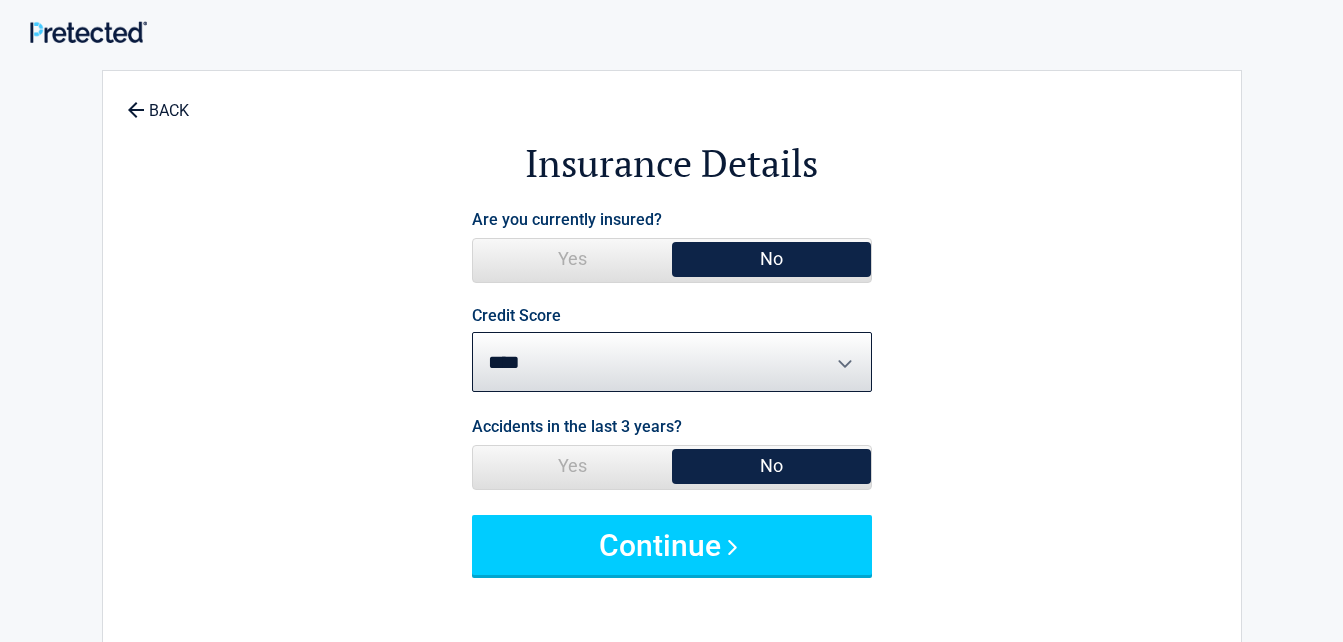 click on "Yes" at bounding box center (572, 466) 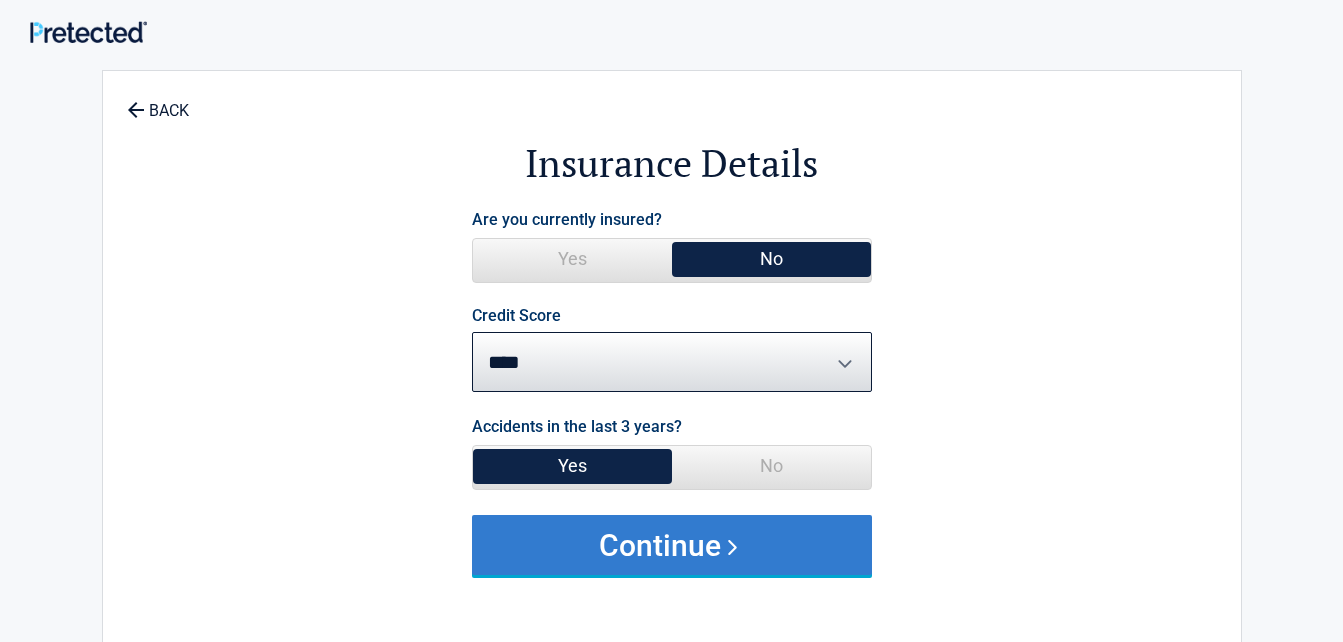 click on "Continue" at bounding box center (672, 545) 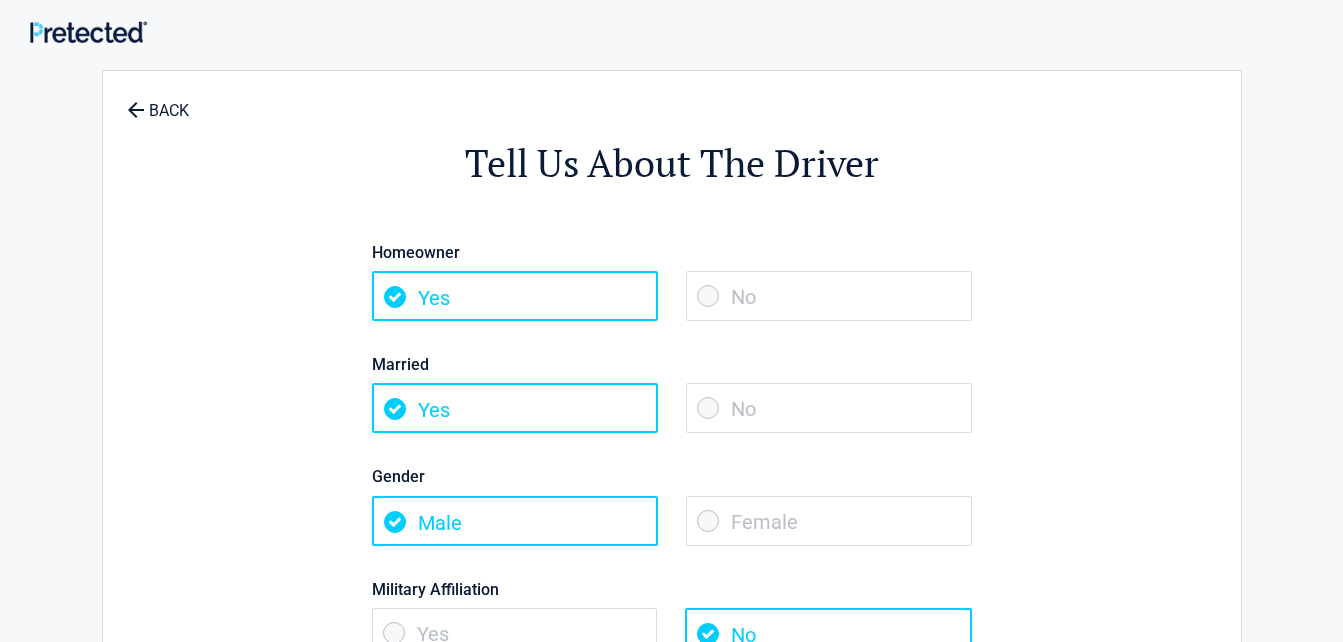 click on "No" at bounding box center (829, 296) 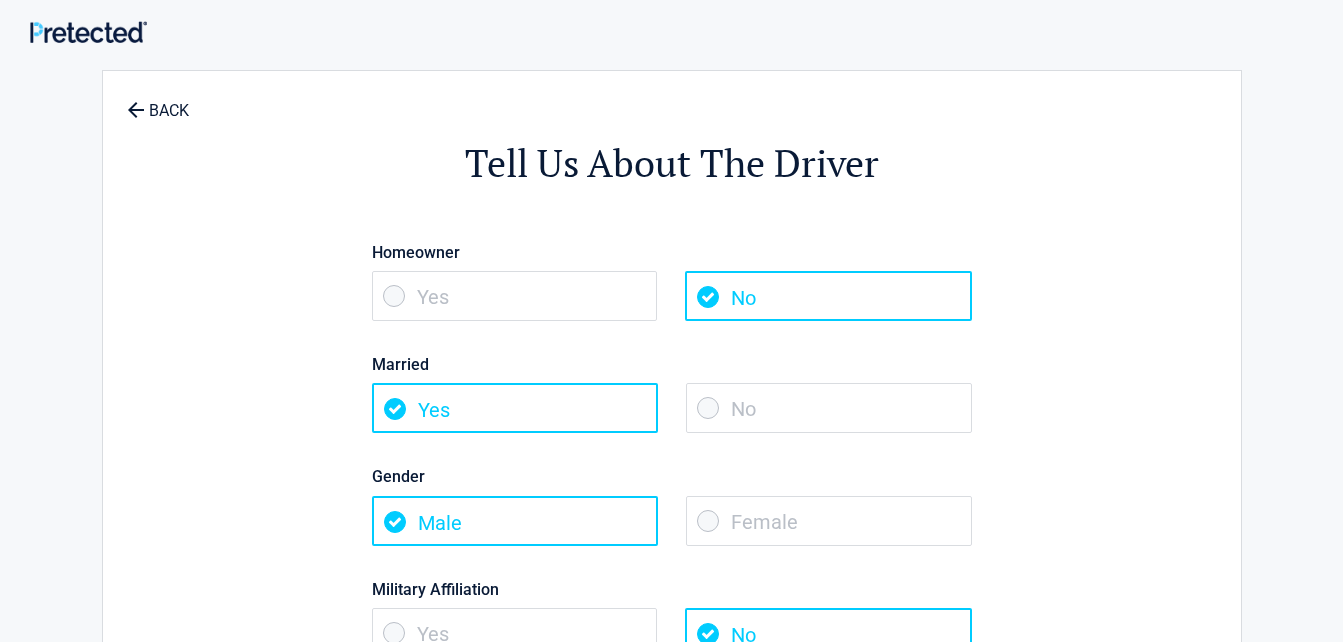 click on "No" at bounding box center [828, 296] 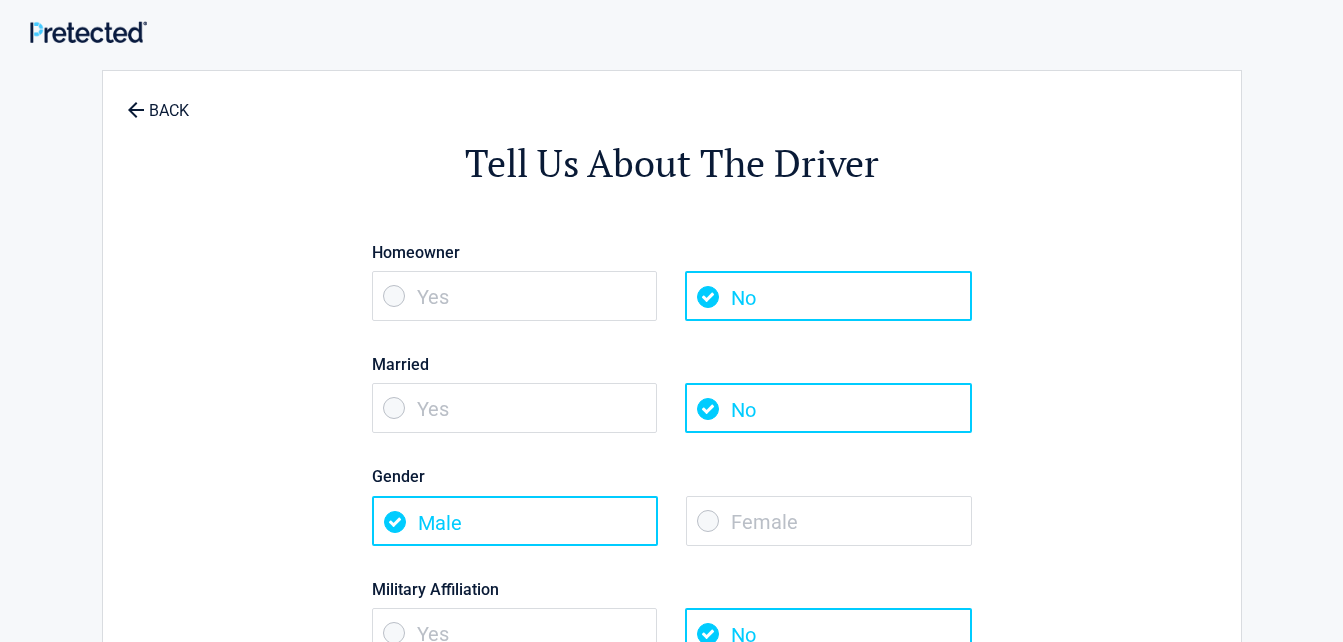 click on "Female" at bounding box center (829, 521) 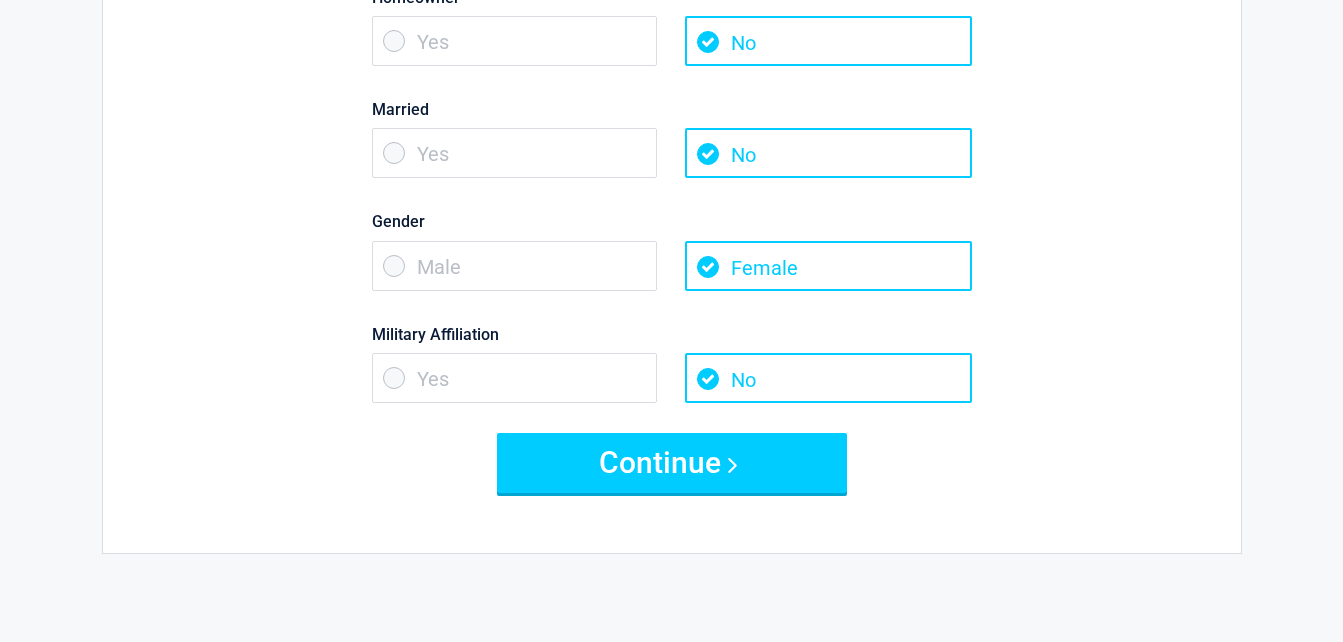 scroll, scrollTop: 278, scrollLeft: 0, axis: vertical 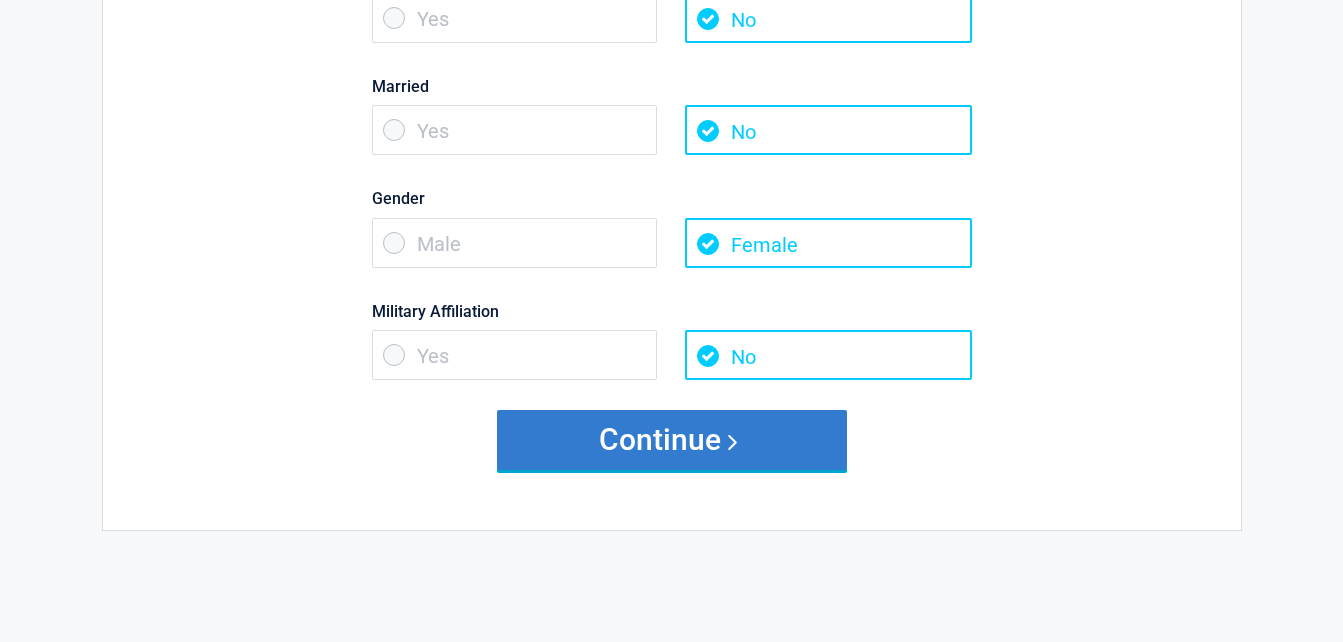 click on "Continue" at bounding box center [672, 440] 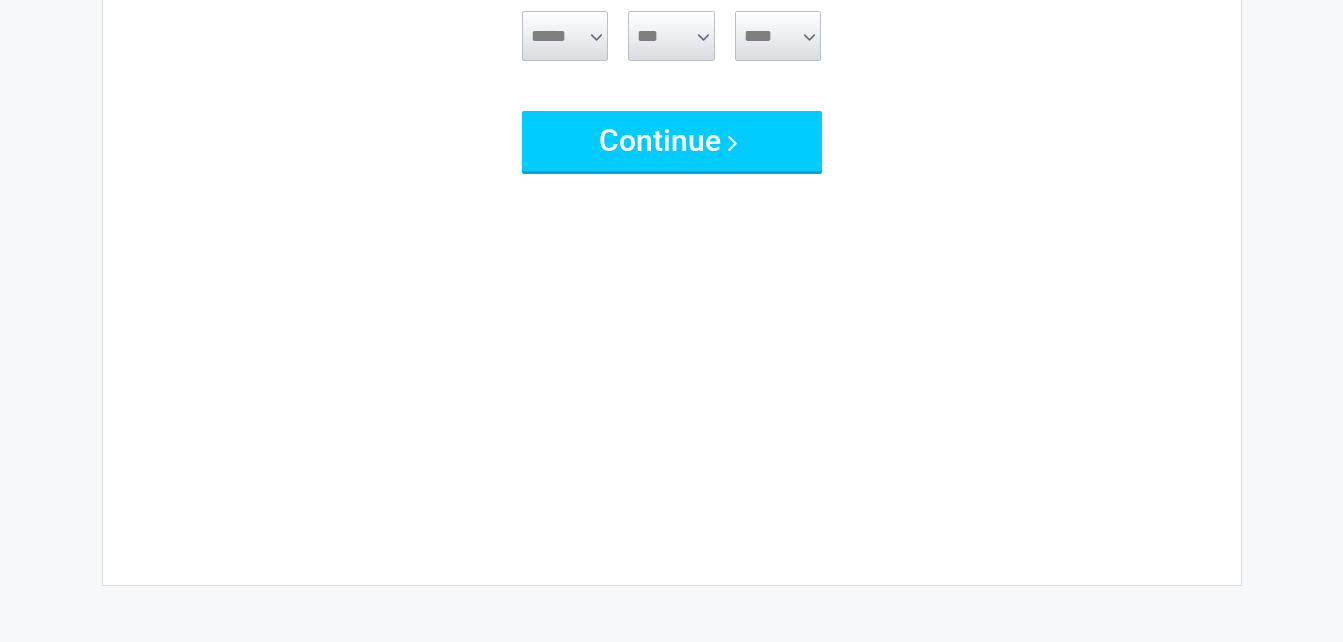 scroll, scrollTop: 0, scrollLeft: 0, axis: both 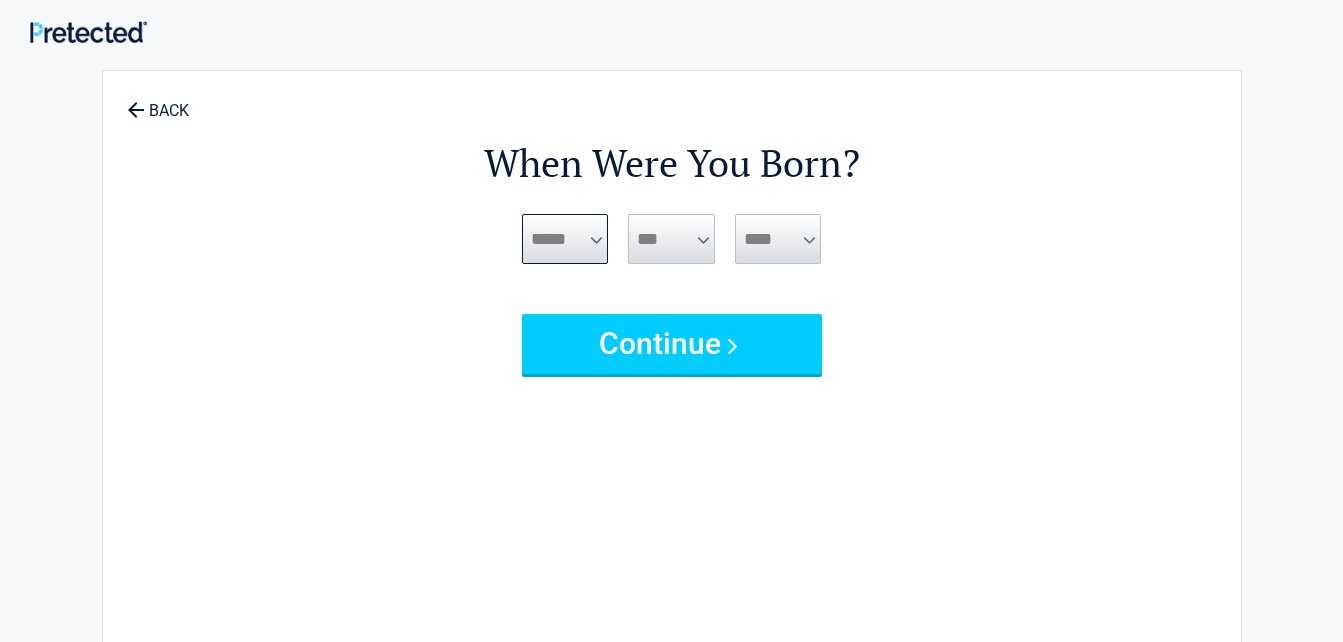 click on "*****
***
***
***
***
***
***
***
***
***
***
***
***" at bounding box center (565, 239) 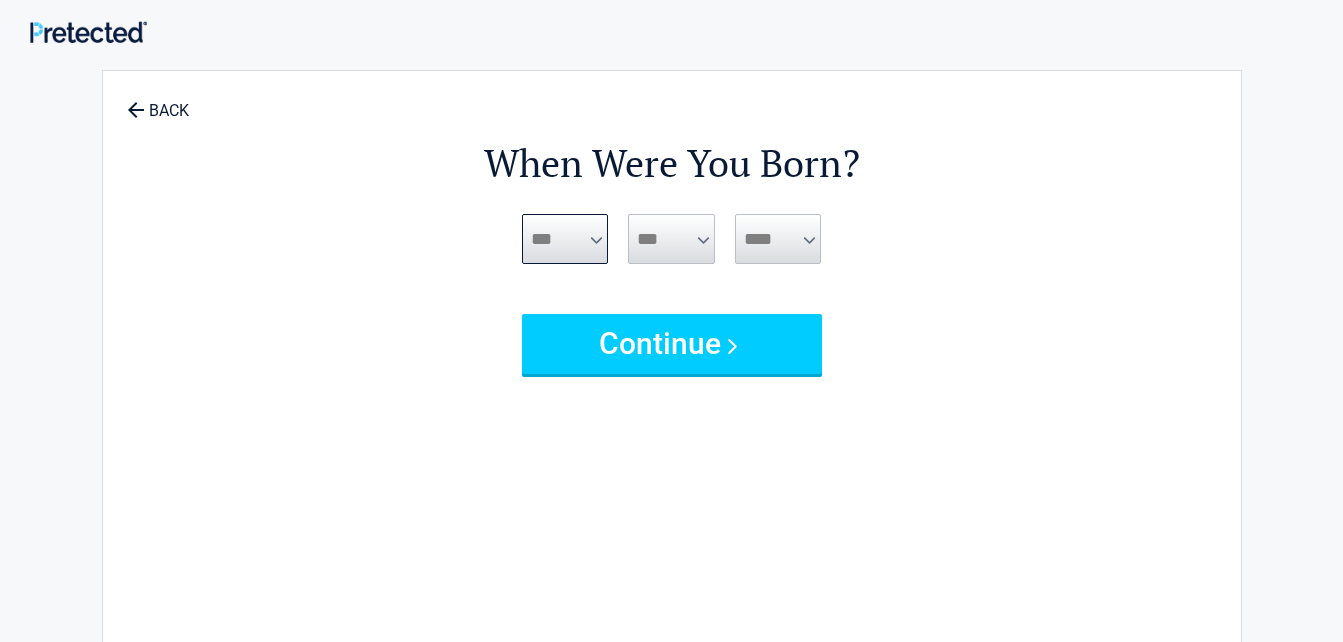 click on "*****
***
***
***
***
***
***
***
***
***
***
***
***" at bounding box center [565, 239] 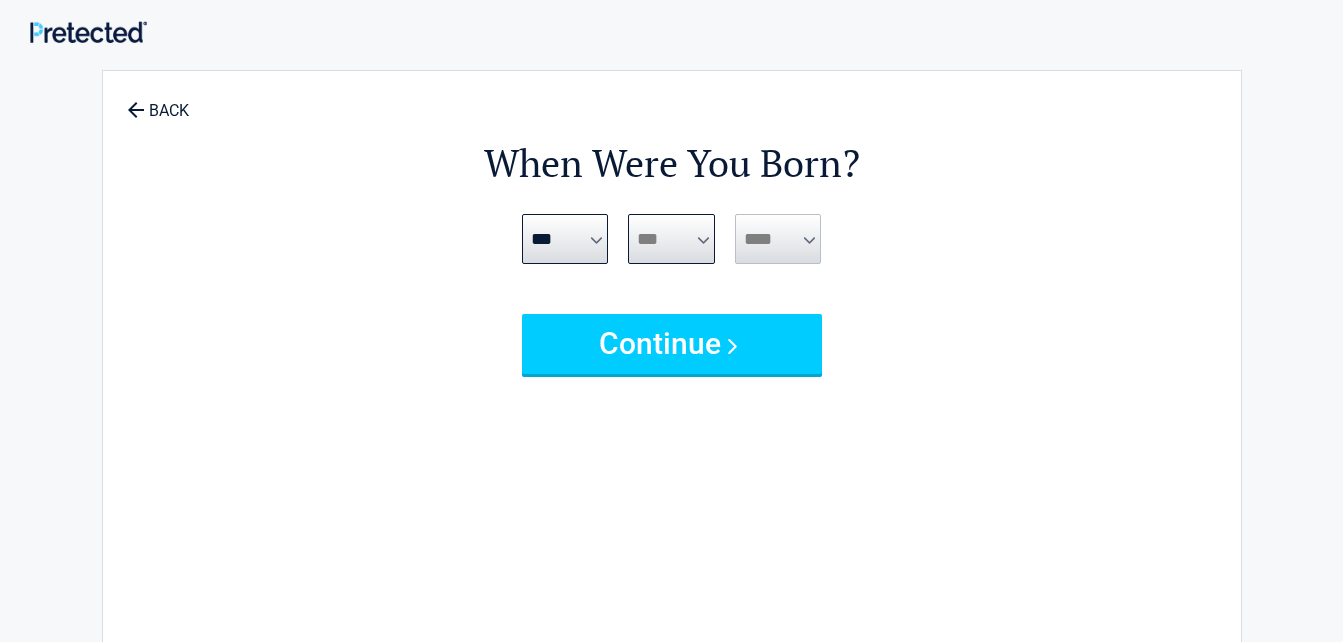 click on "*** * * * * * * * * * ** ** ** ** ** ** ** ** ** ** ** ** ** ** ** ** ** ** ** ** ** **" at bounding box center [671, 239] 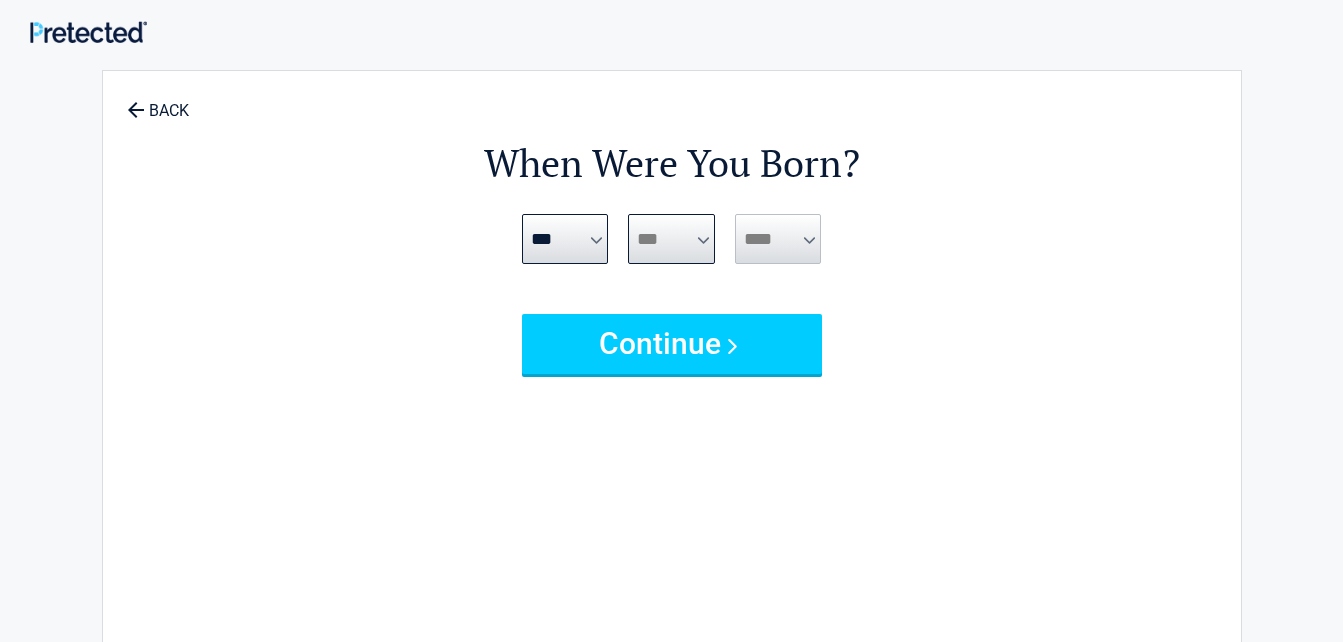 select on "**" 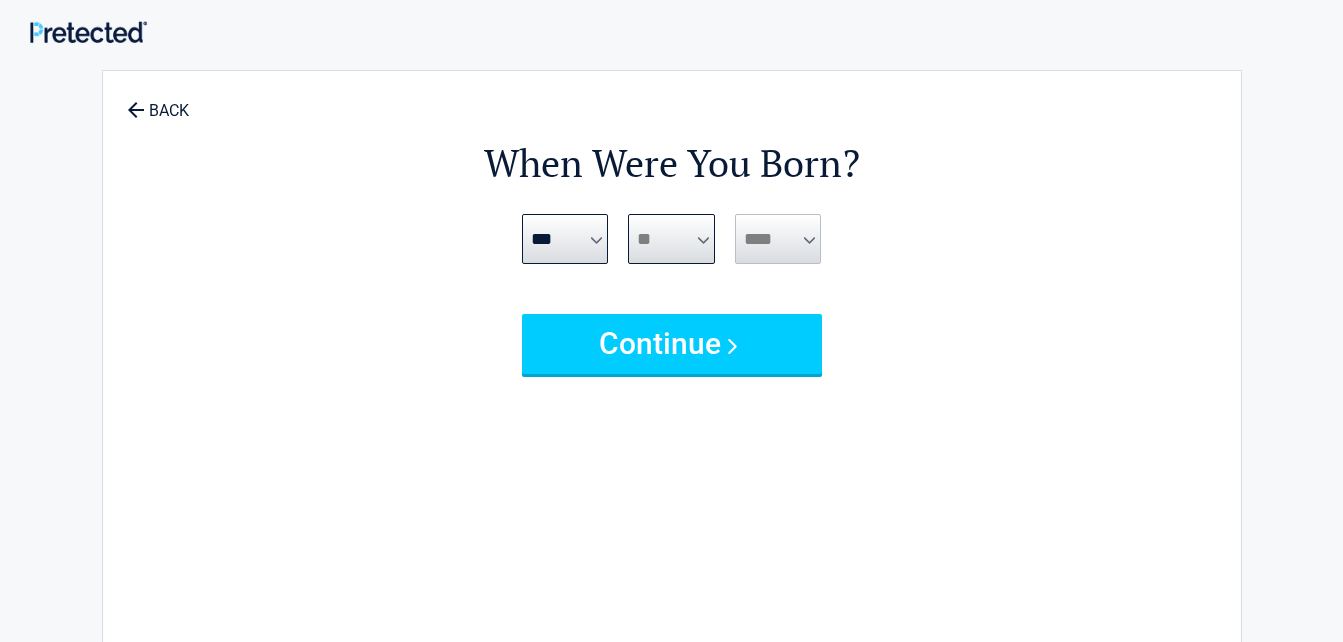 click on "*** * * * * * * * * * ** ** ** ** ** ** ** ** ** ** ** ** ** ** ** ** ** ** ** ** ** **" at bounding box center (671, 239) 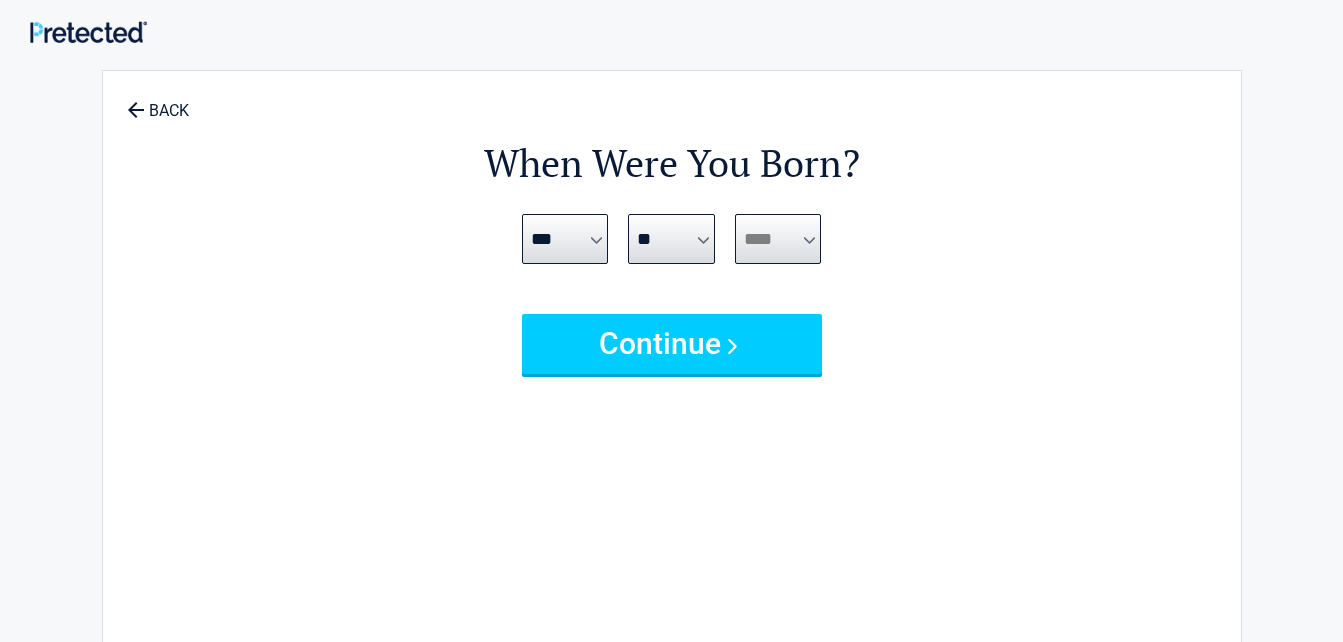 click on "****
****
****
****
****
****
****
****
****
****
****
****
****
****
****
****
****
****
****
****
****
****
****
****
****
****
****
****
****
****
****
****
****
****
****
****
****
****
****
****
****
****
****
****
****
****
****
****
****
****
****
****
****
****
****
****
****
****
****
****
****
****
****
****" at bounding box center (778, 239) 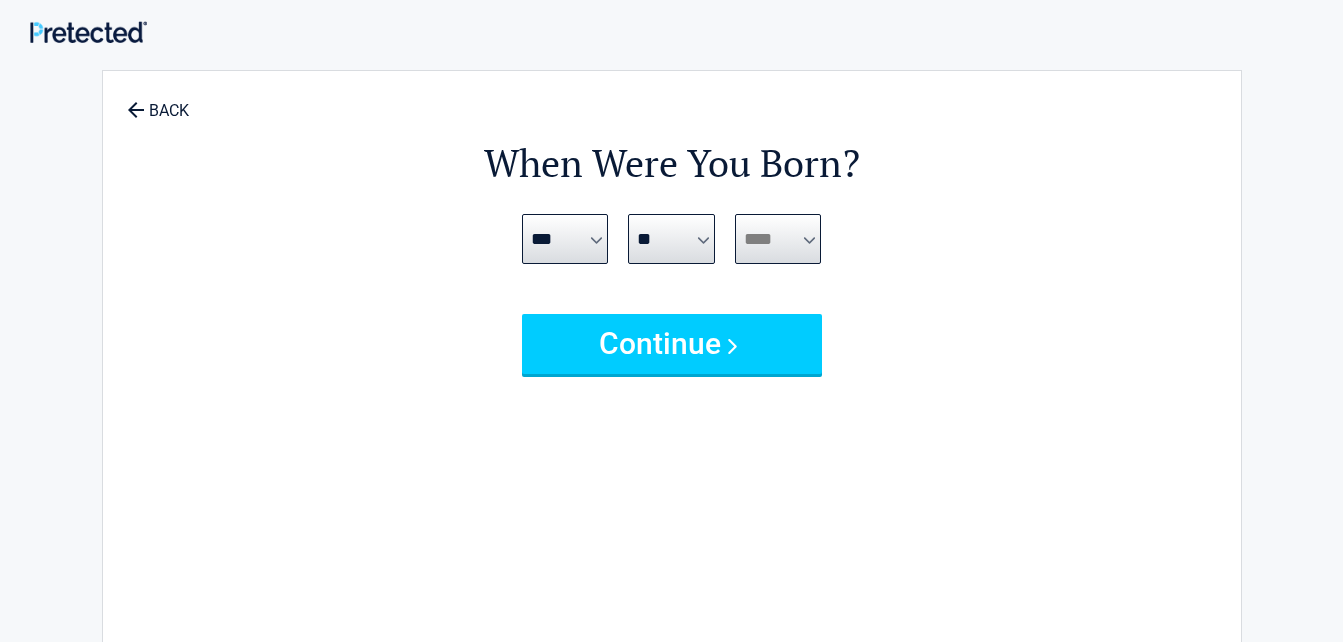 click on "****
****
****
****
****
****
****
****
****
****
****
****
****
****
****
****
****
****
****
****
****
****
****
****
****
****
****
****
****
****
****
****
****
****
****
****
****
****
****
****
****
****
****
****
****
****
****
****
****
****
****
****
****
****
****
****
****
****
****
****
****
****
****
****" at bounding box center (778, 239) 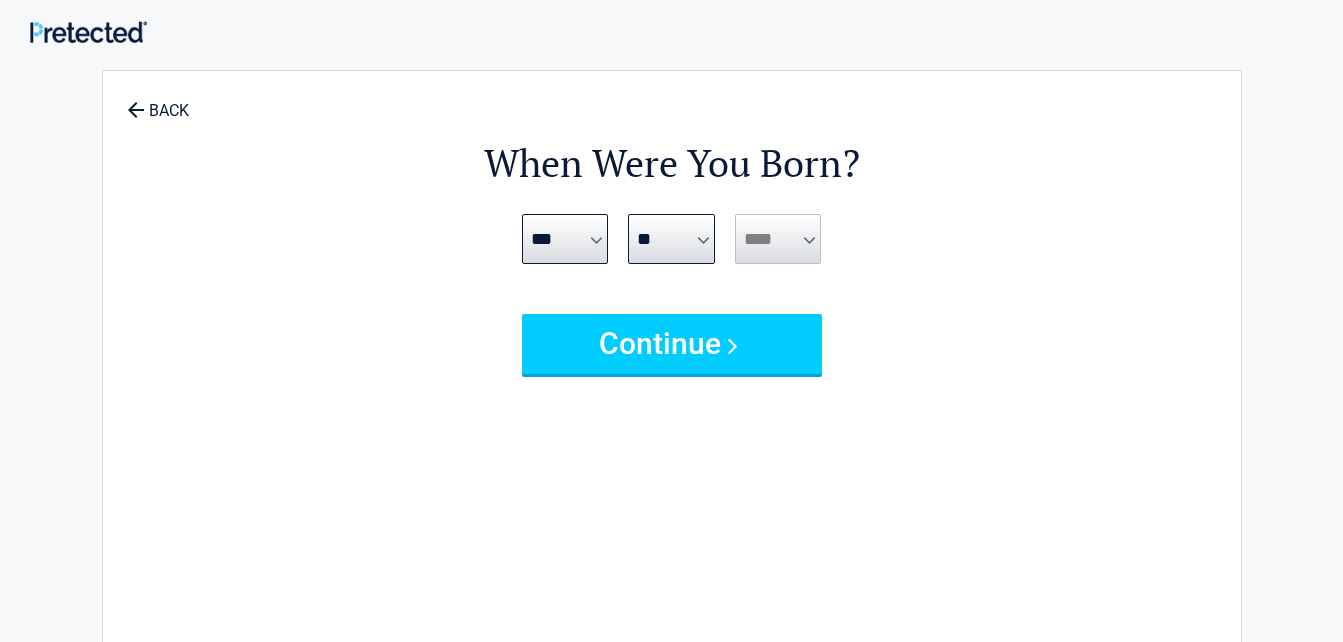 click on "****
****
****
****
****
****
****
****
****
****
****
****
****
****
****
****
****
****
****
****
****
****
****
****
****
****
****
****
****
****
****
****
****
****
****
****
****
****
****
****
****
****
****
****
****
****
****
****
****
****
****
****
****
****
****
****
****
****
****
****
****
****
**** ****" at bounding box center (778, 239) 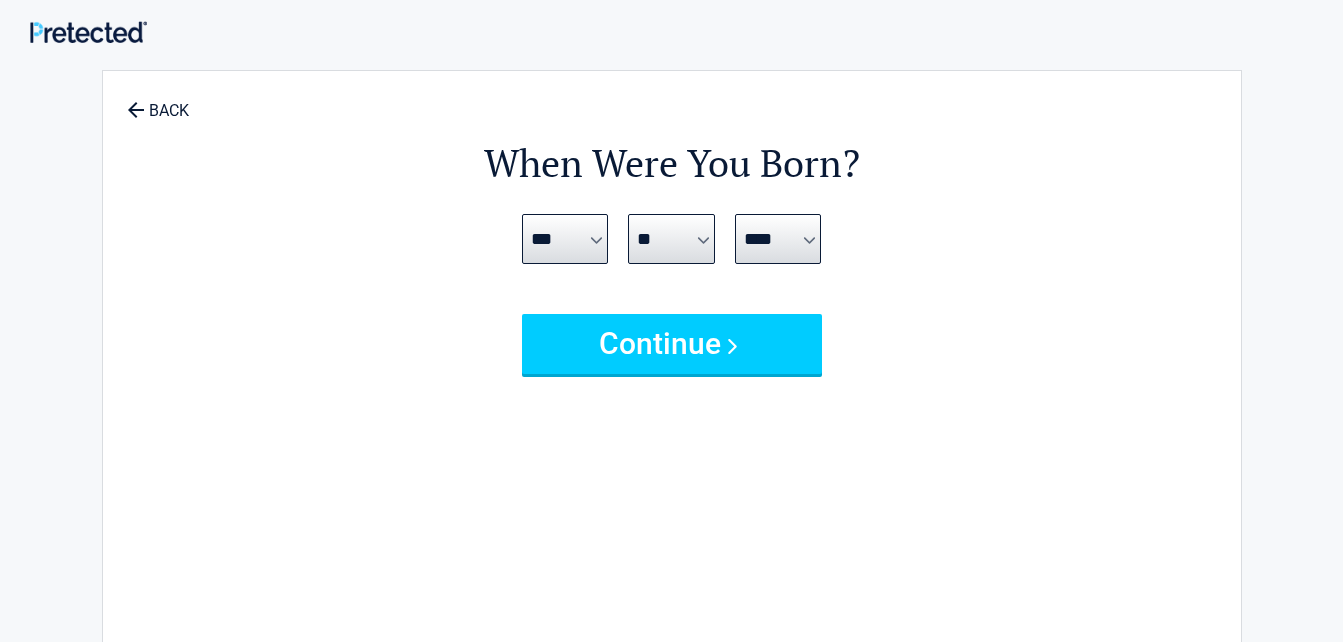 click on "When Were You Born?
[DATE]
***
***
***
***
***
***
***
***
***
***
***
***
***
***
***
****
****
****
****
****
****
****
****
****
****
****
****
****
****
****
****
****
****
****
****
****
****
****
****
****
****
****
****
****
****
****
****
****" at bounding box center [672, 419] 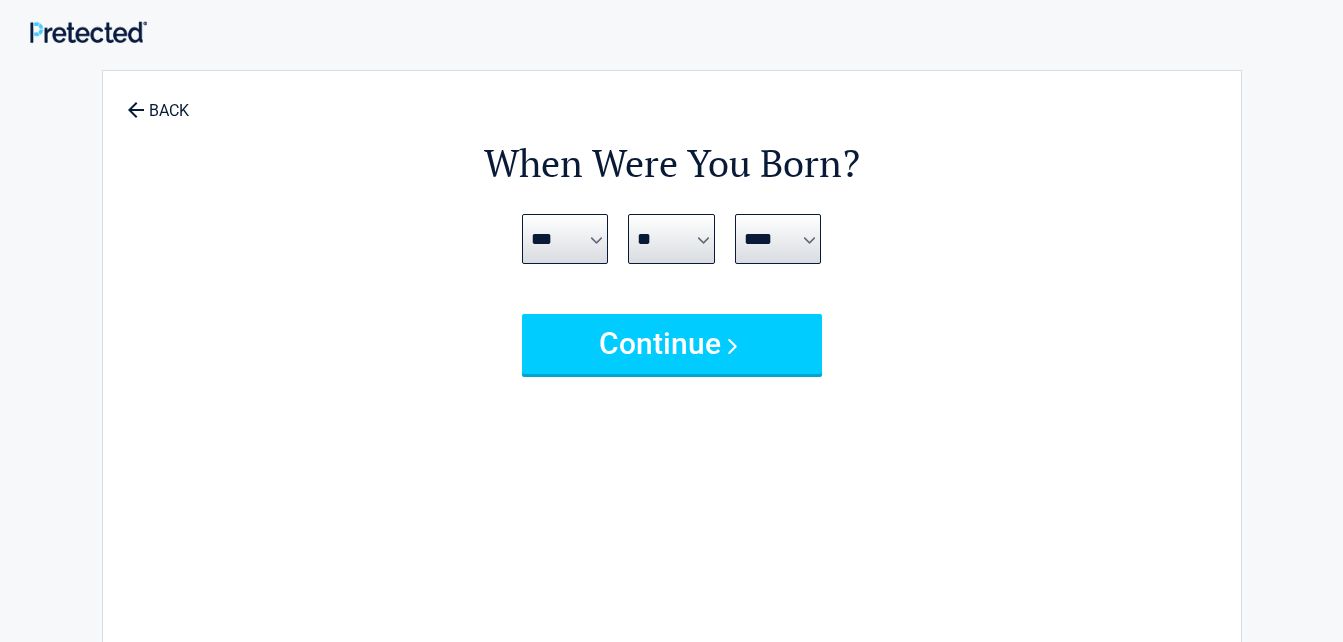 select on "****" 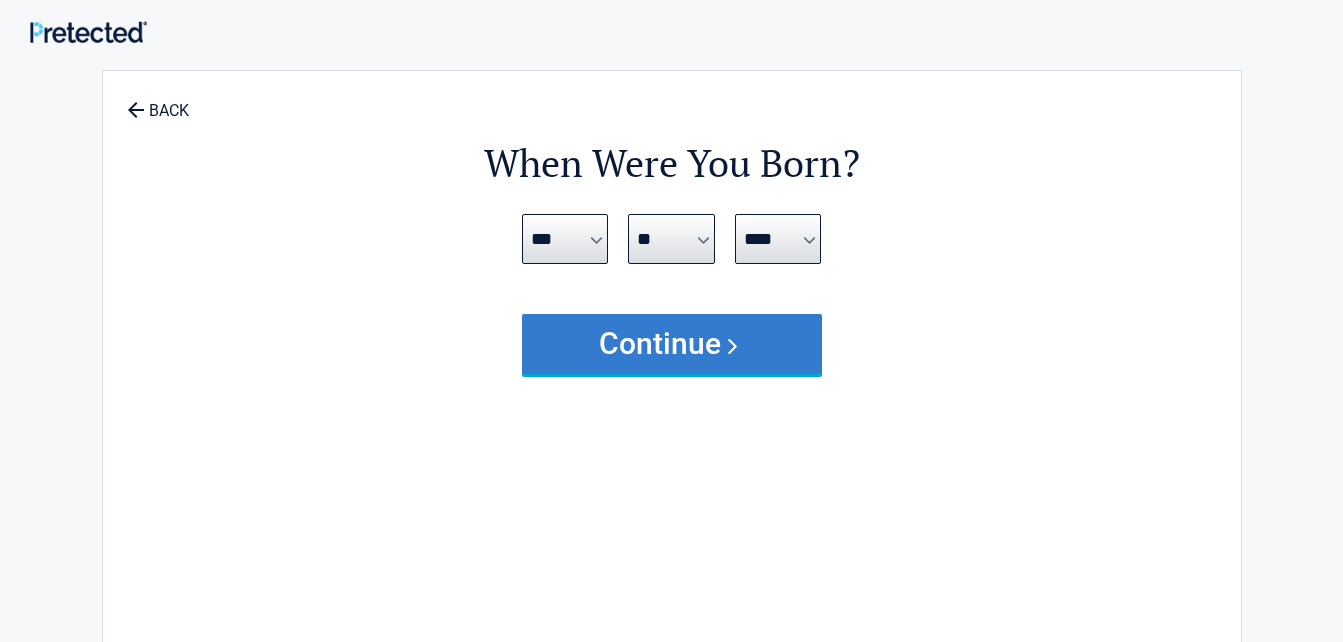click on "Continue" at bounding box center (672, 344) 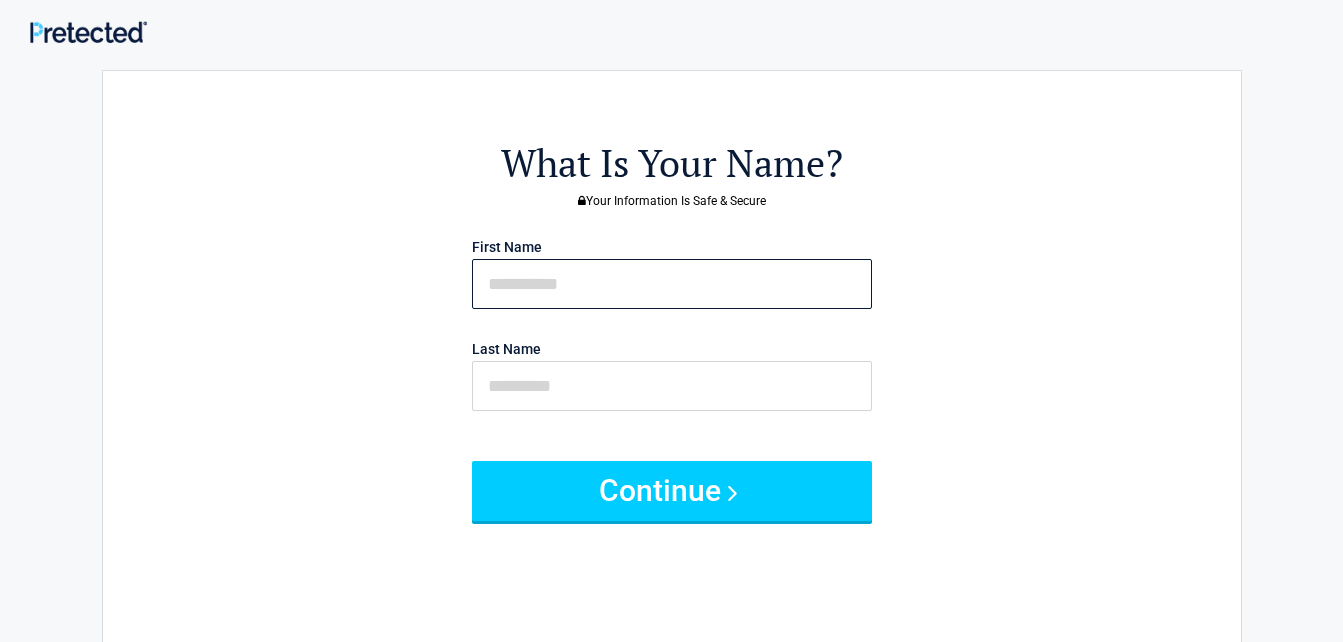 click at bounding box center [672, 284] 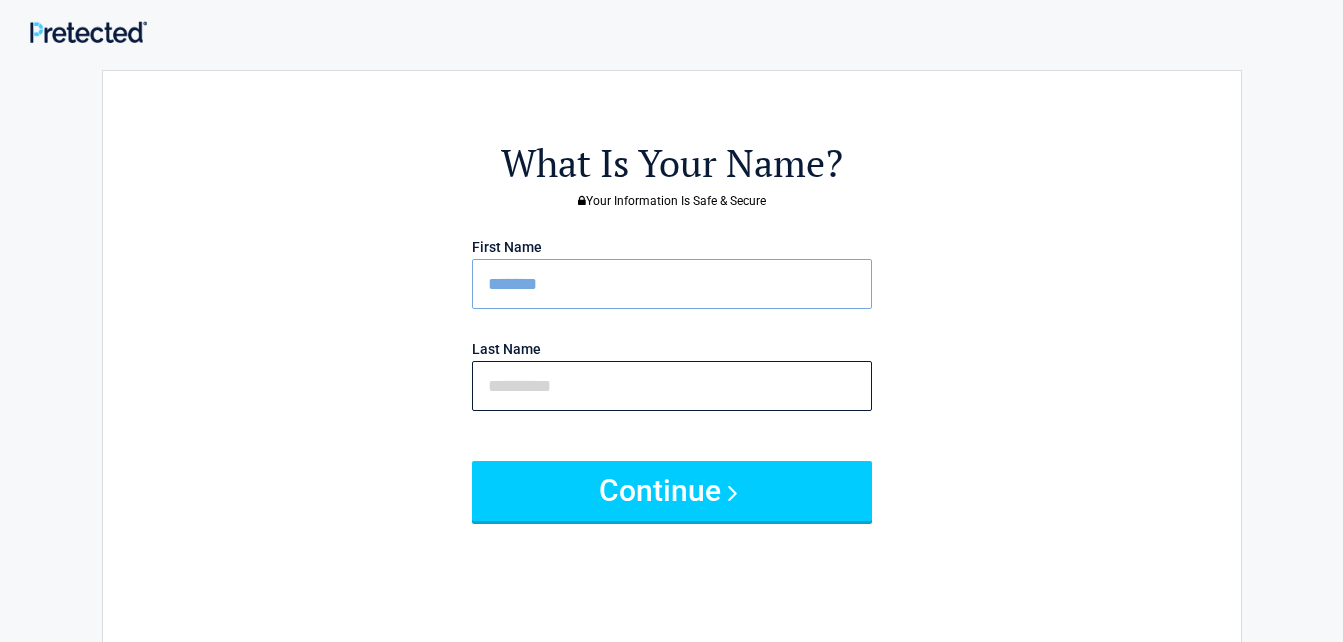 click at bounding box center (672, 386) 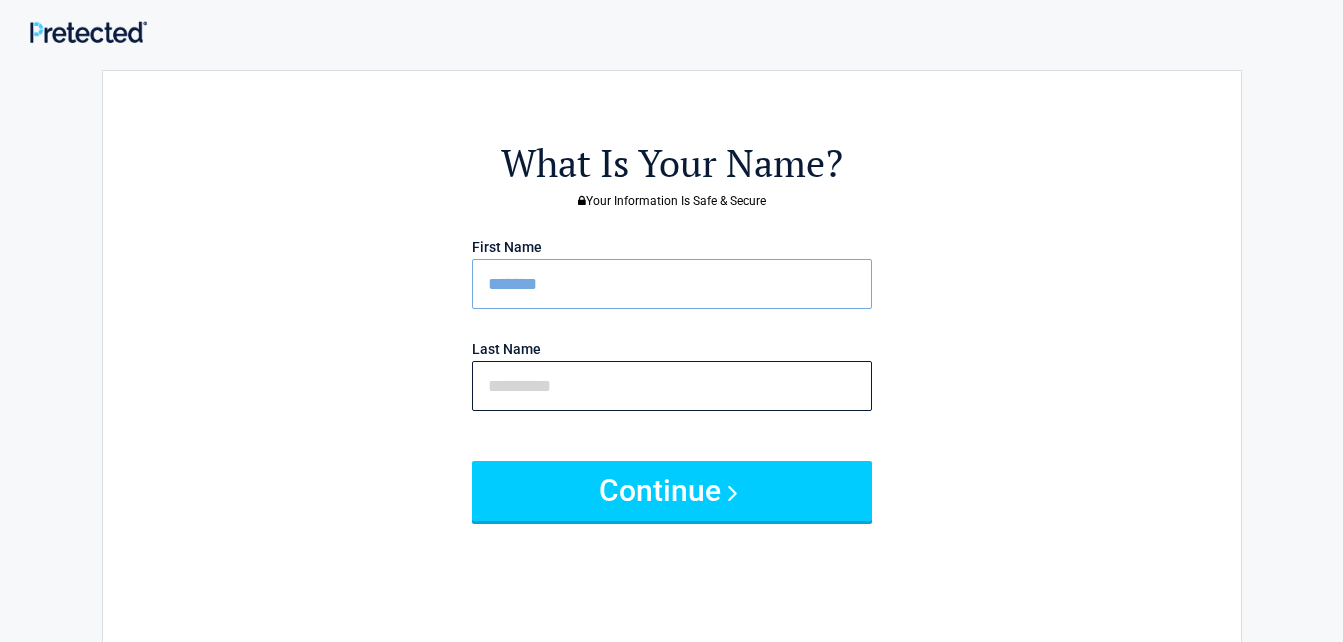 type on "*******" 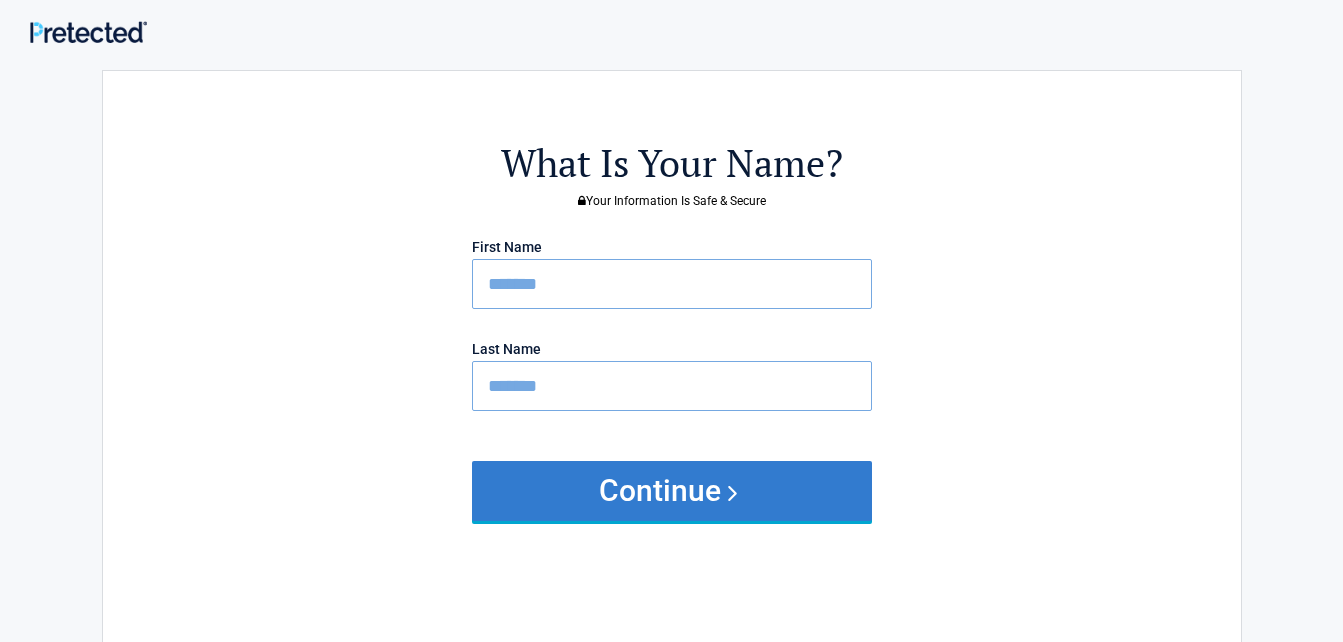 click on "Continue" at bounding box center [672, 491] 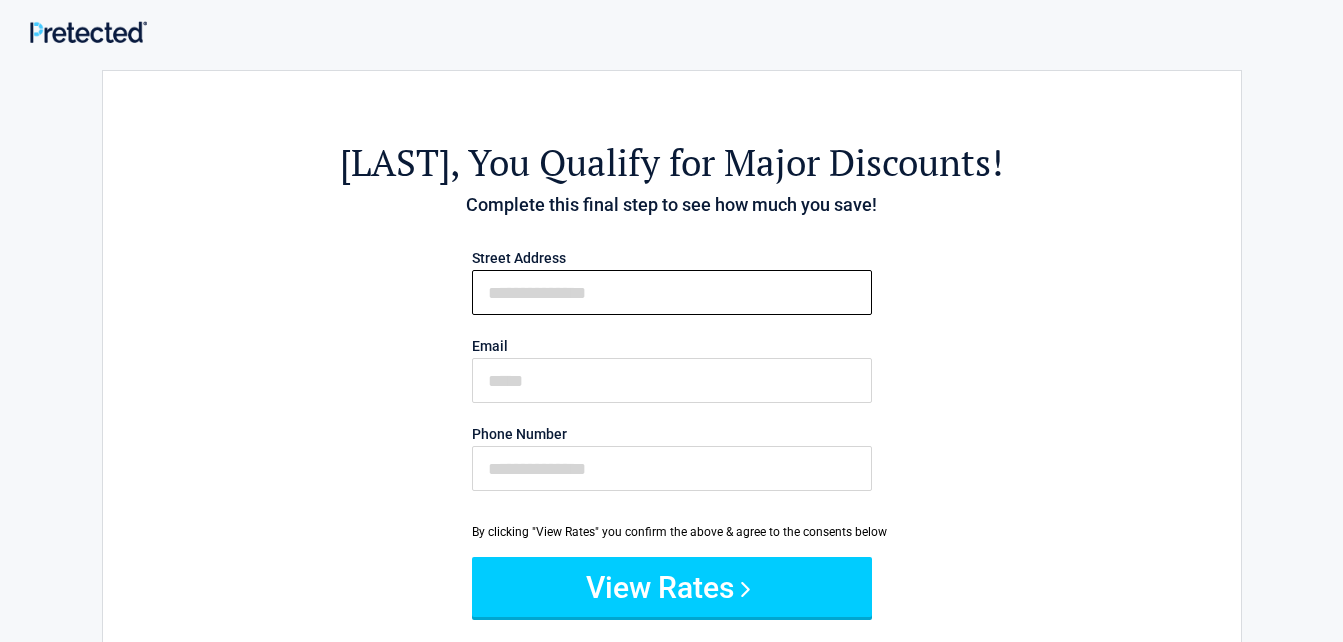 click on "First Name" at bounding box center (672, 292) 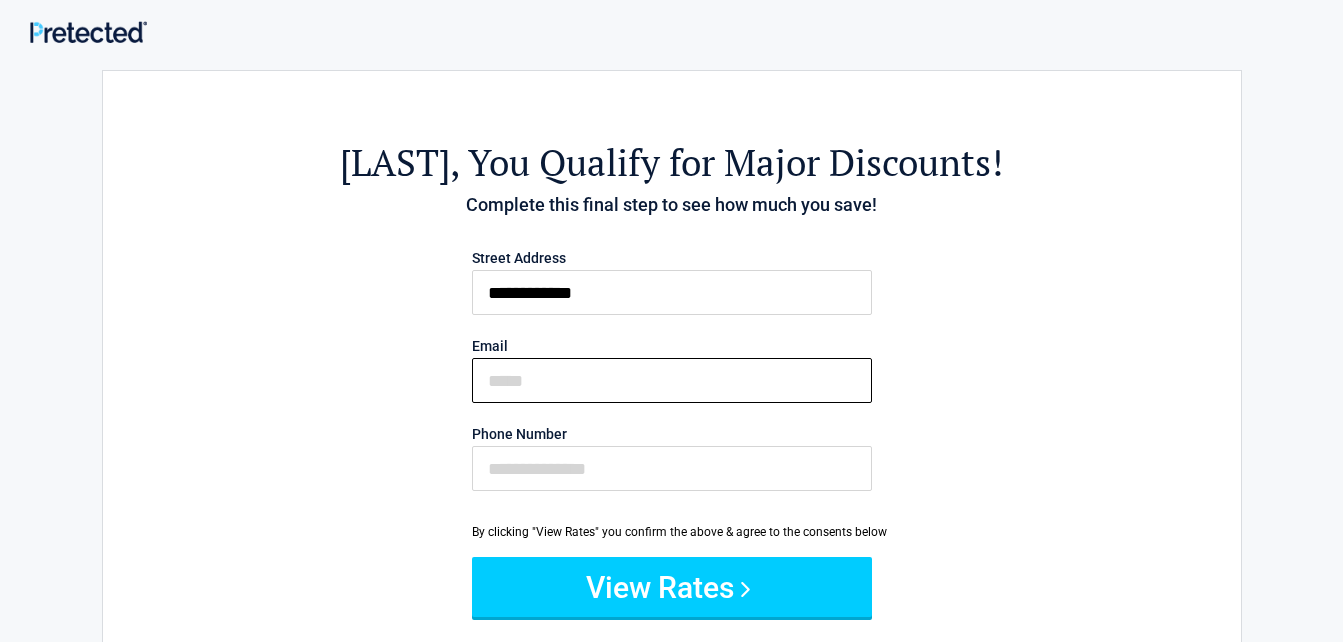 type on "**********" 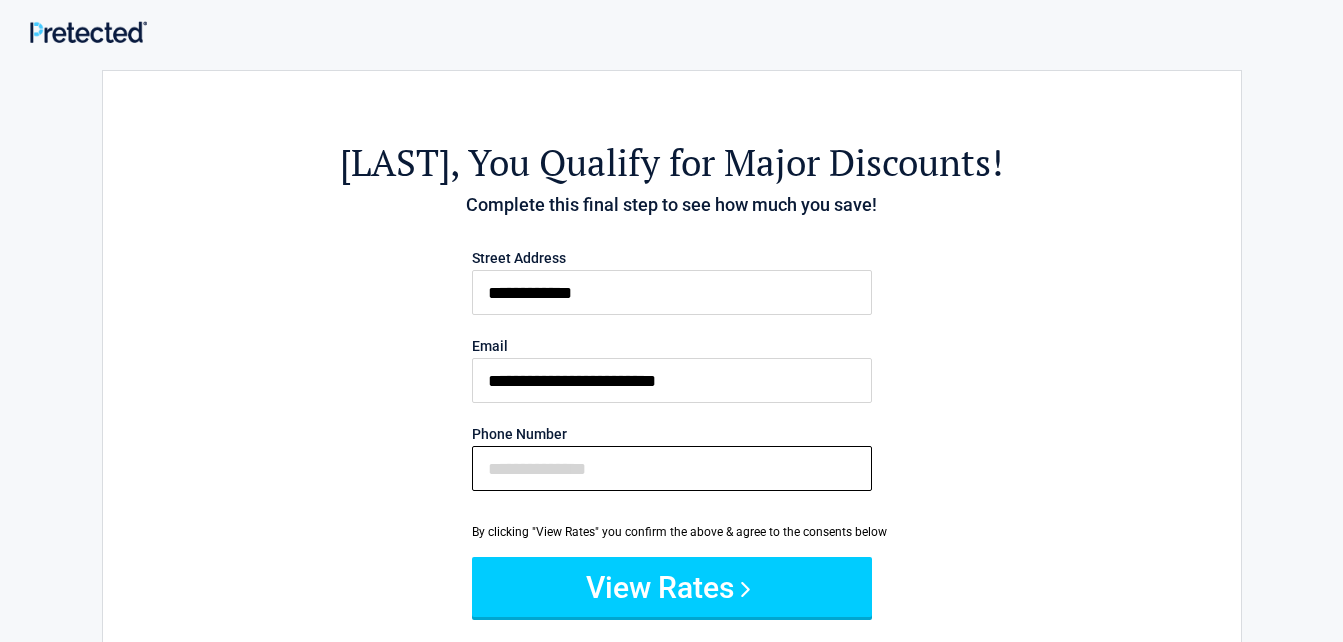type on "**********" 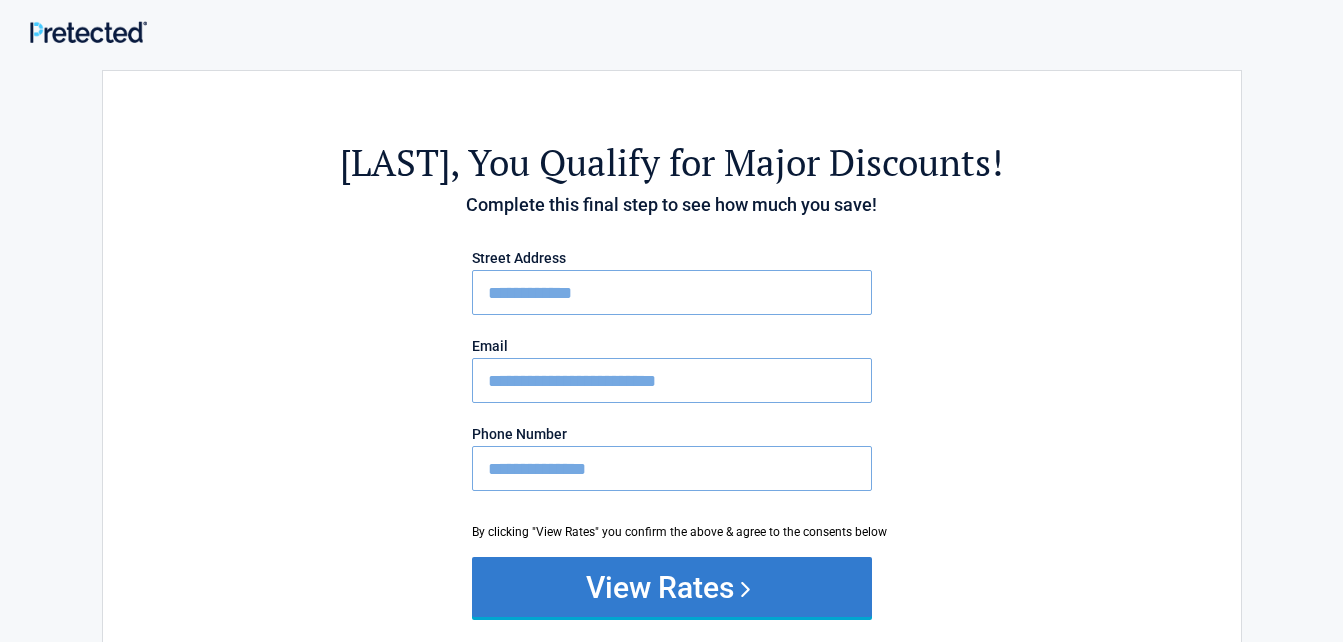 click on "View Rates" at bounding box center [672, 587] 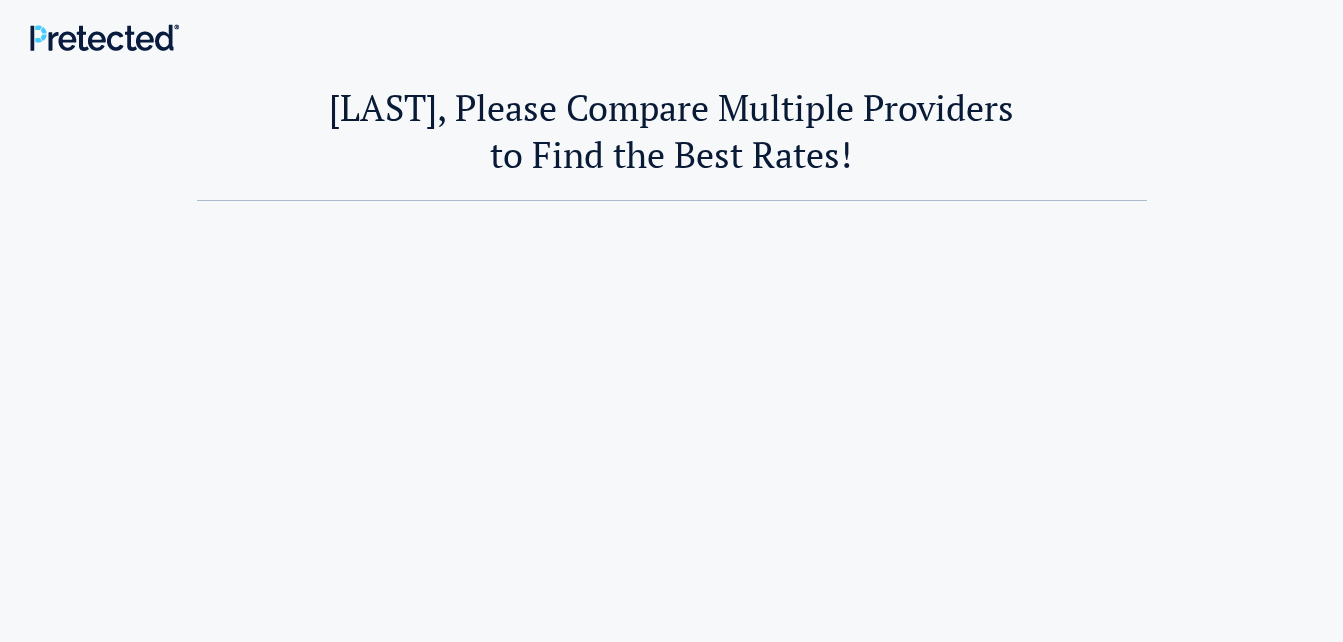 scroll, scrollTop: 0, scrollLeft: 0, axis: both 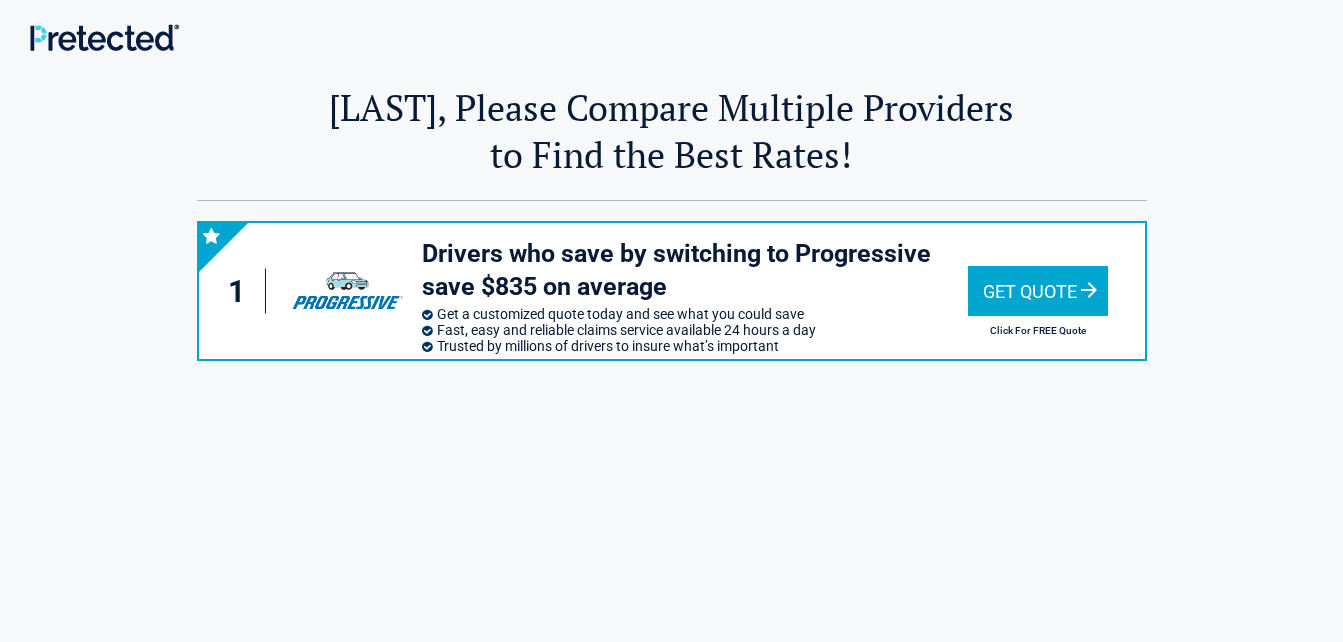 click on "Get Quote" at bounding box center (1038, 291) 